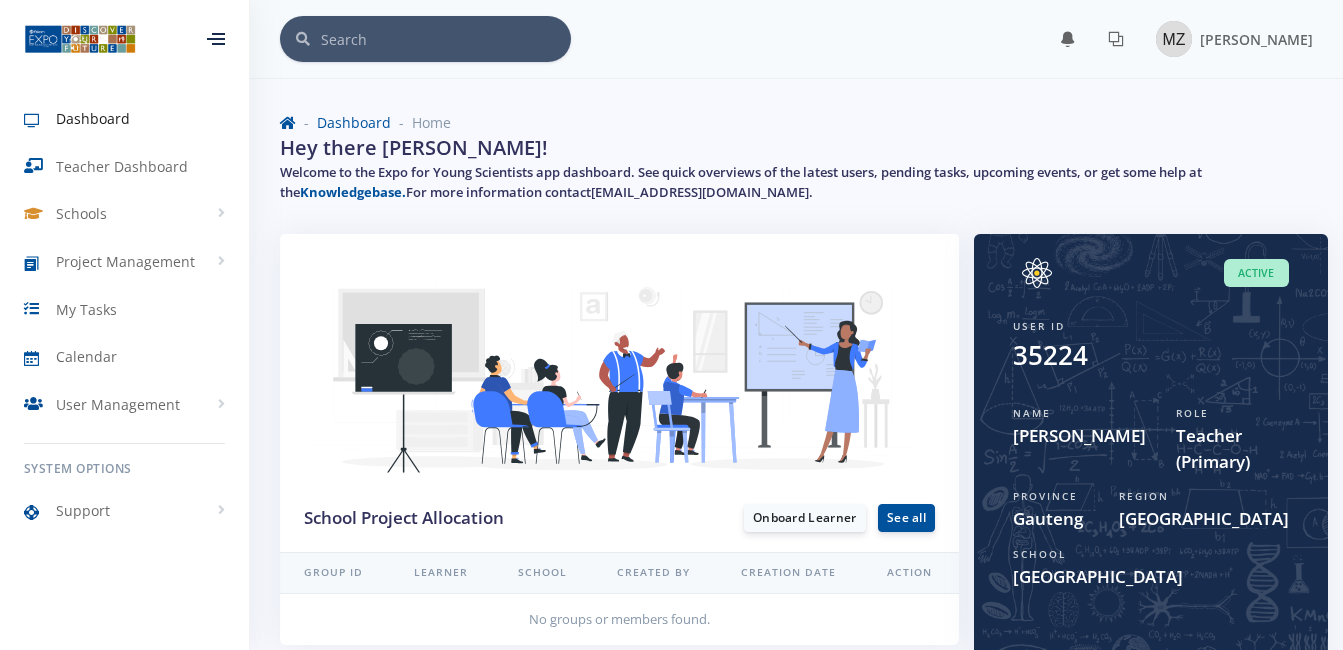 scroll, scrollTop: 0, scrollLeft: 0, axis: both 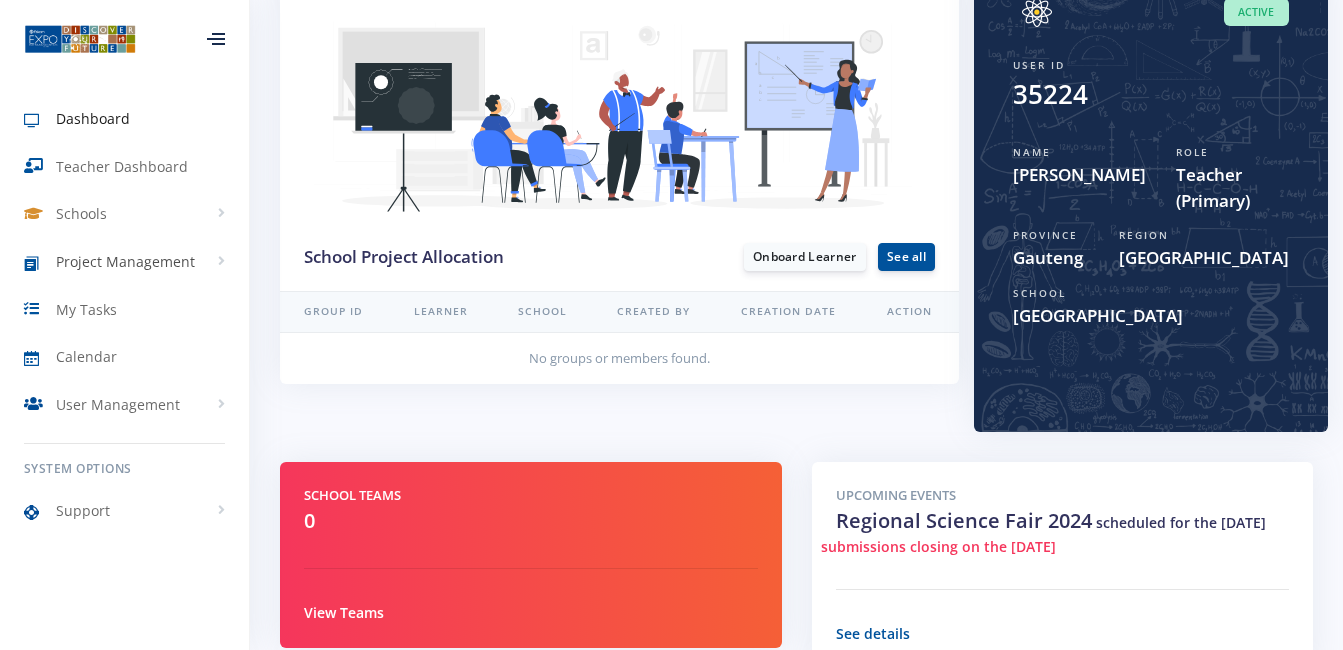 click on "Project Management" at bounding box center (125, 261) 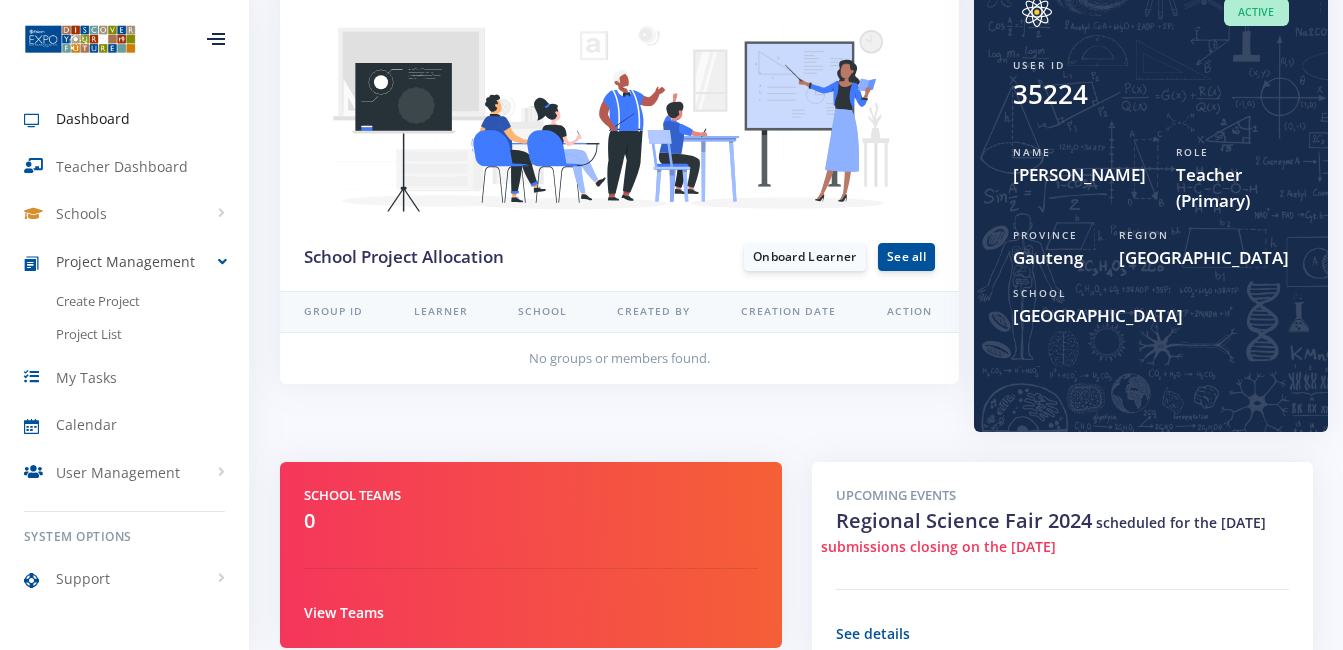 click on "Project Management" at bounding box center [125, 261] 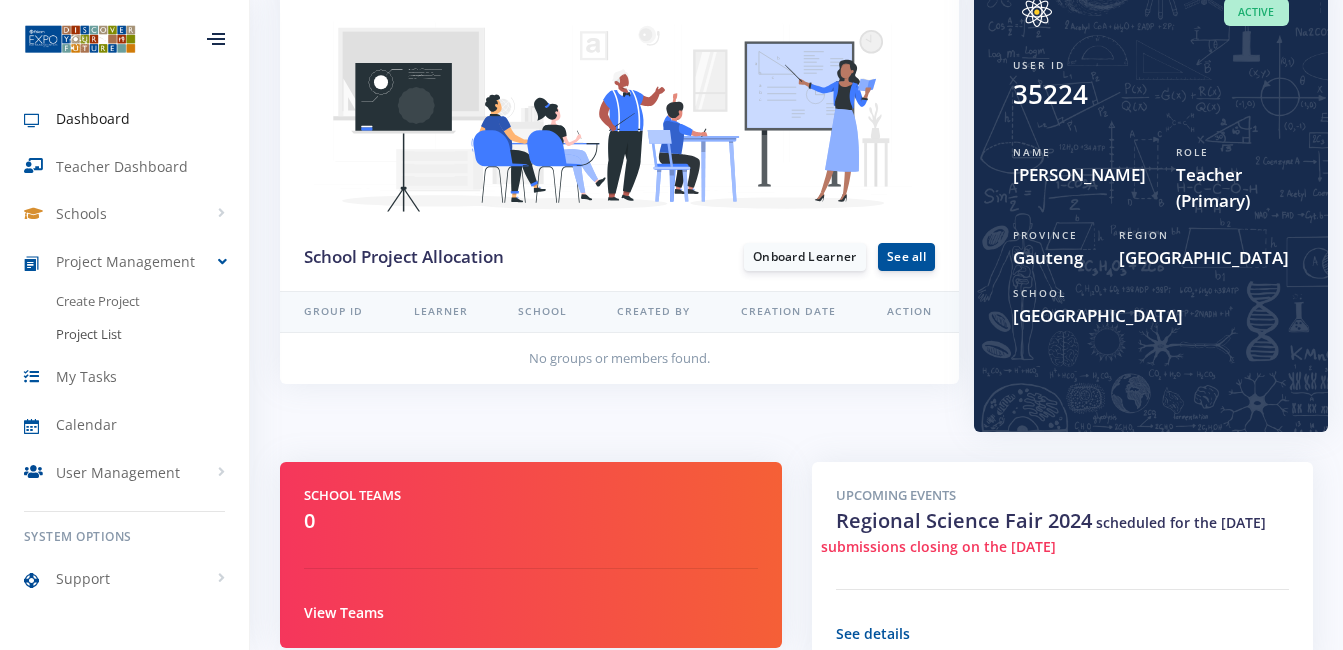 click on "Project List" at bounding box center (89, 335) 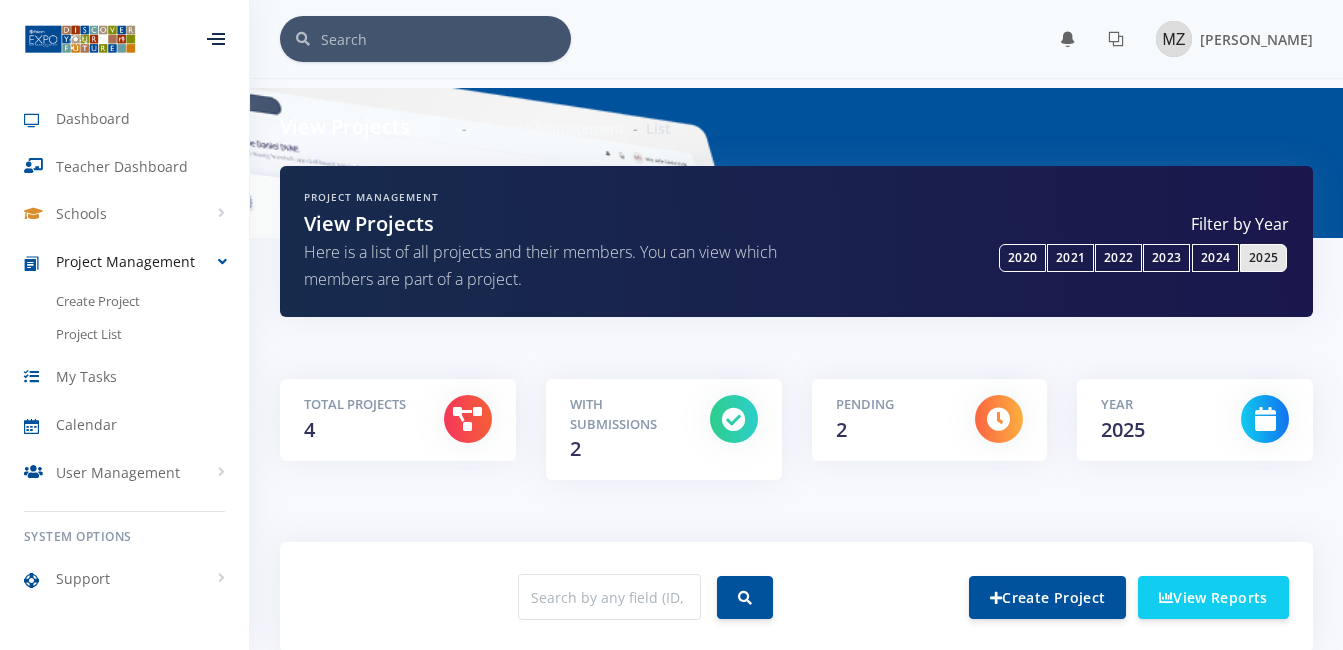 scroll, scrollTop: 0, scrollLeft: 0, axis: both 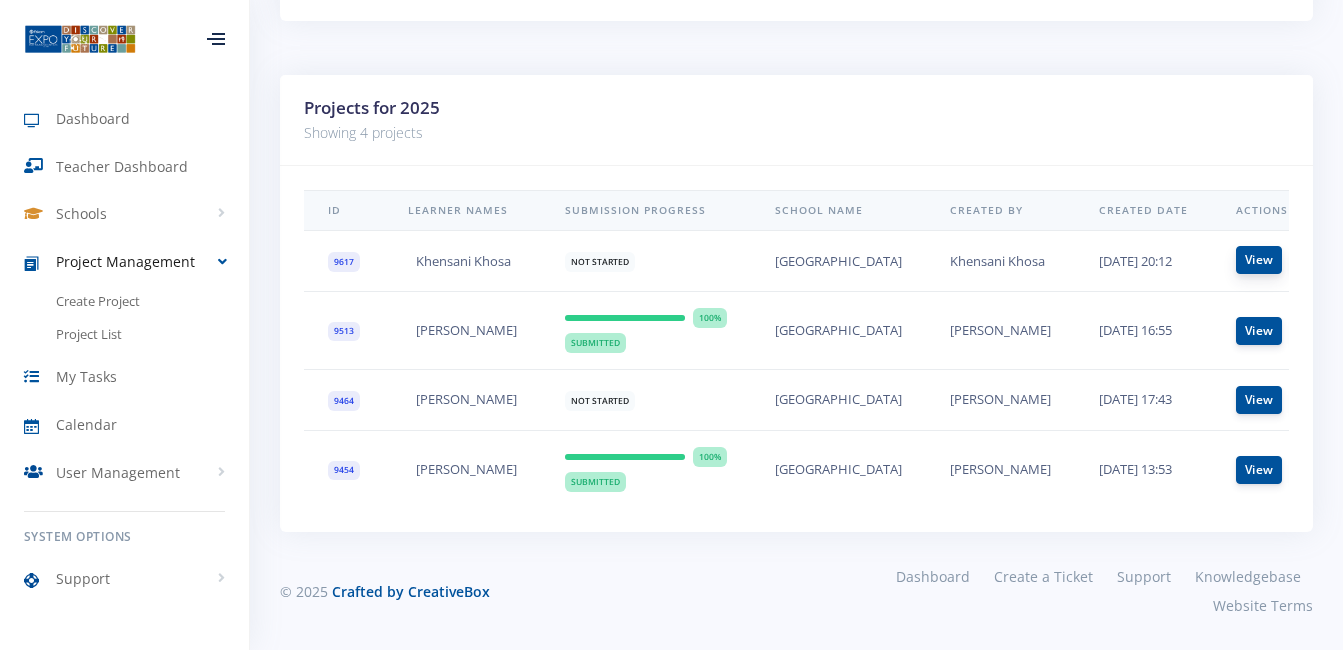 click on "View" at bounding box center (1259, 260) 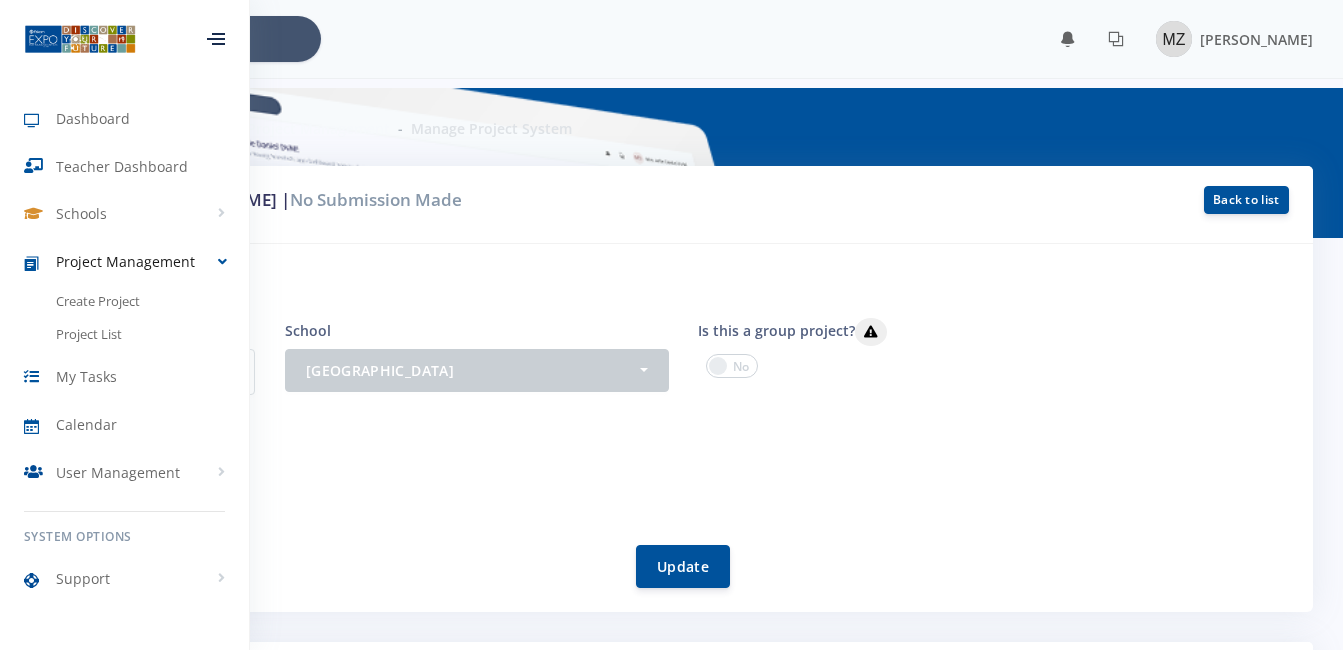 scroll, scrollTop: 0, scrollLeft: 0, axis: both 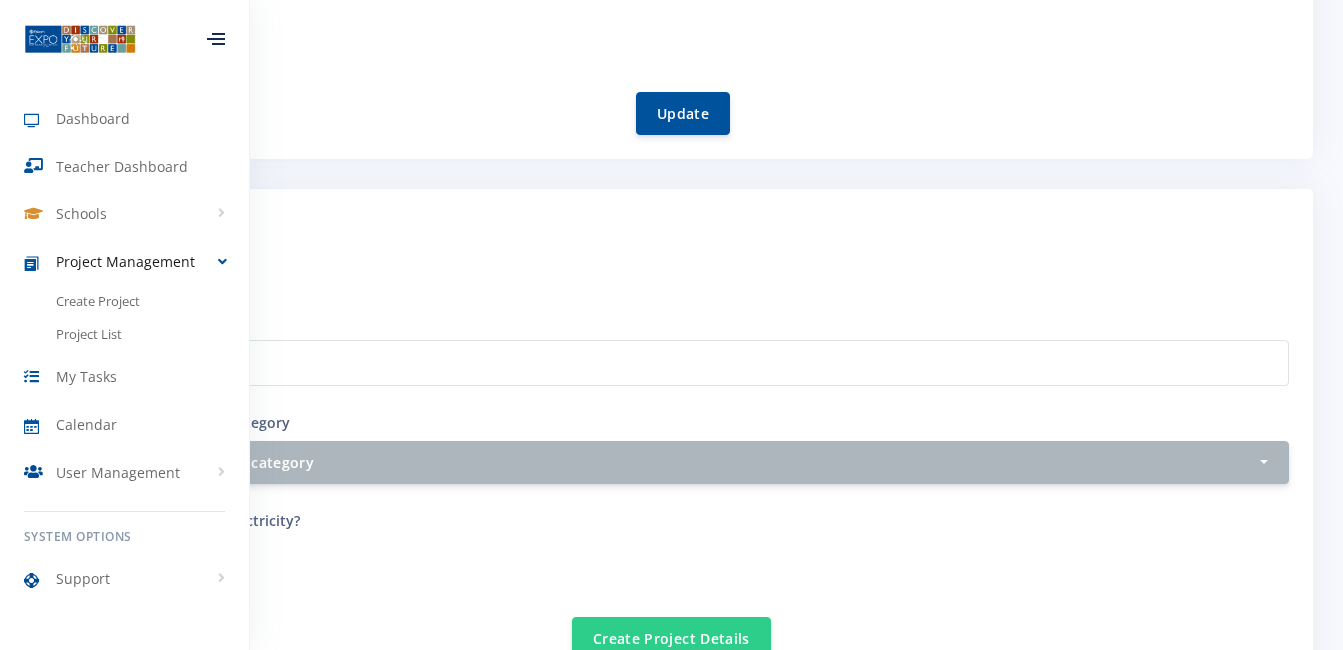 click on "Project Step I
Setup your Project
Enter your project title
Project category and sub category
Select category and sub category
Agricultural Sciences - Animal Husbandry Select category and sub category   - 1 2 - 3 3 or more" at bounding box center [671, 435] 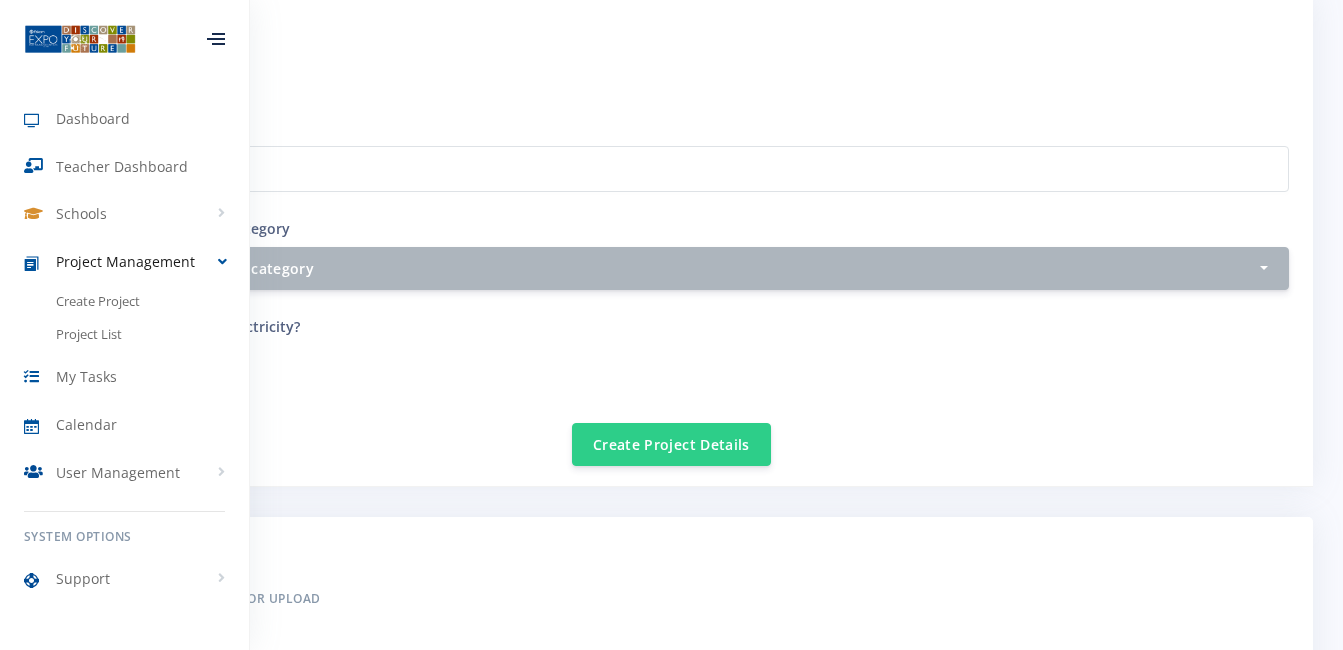scroll, scrollTop: 651, scrollLeft: 0, axis: vertical 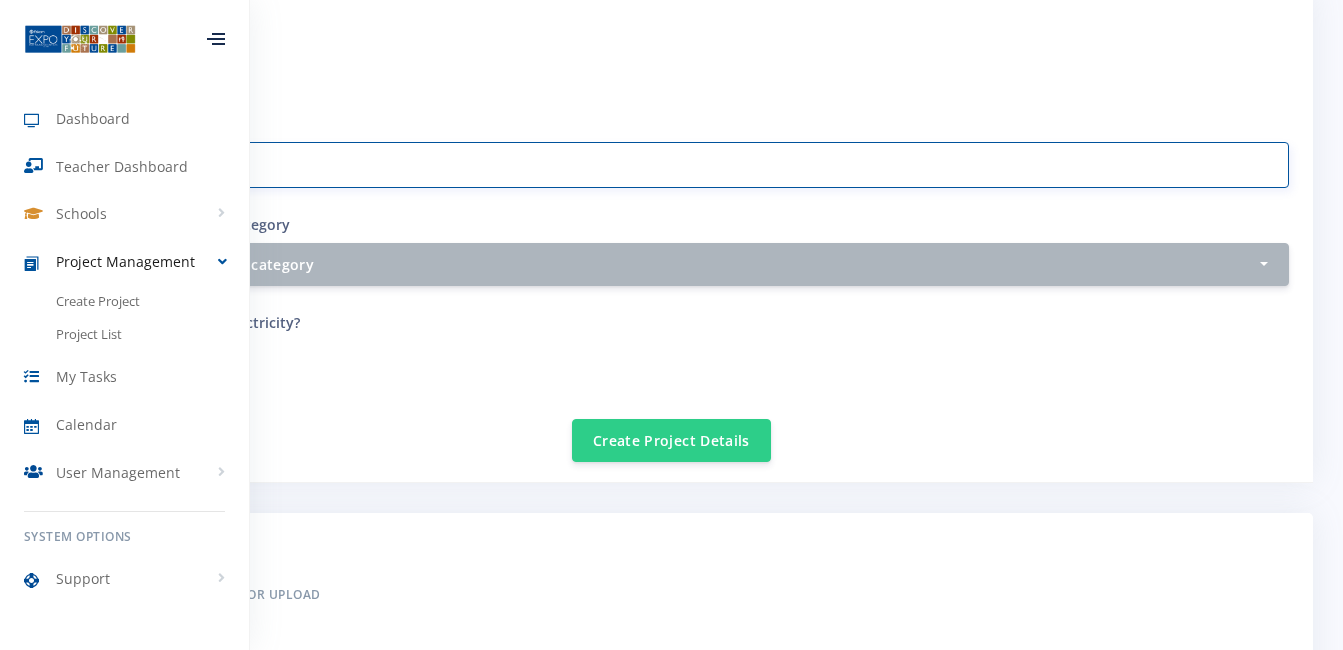click on "Project category and sub category" at bounding box center (671, 165) 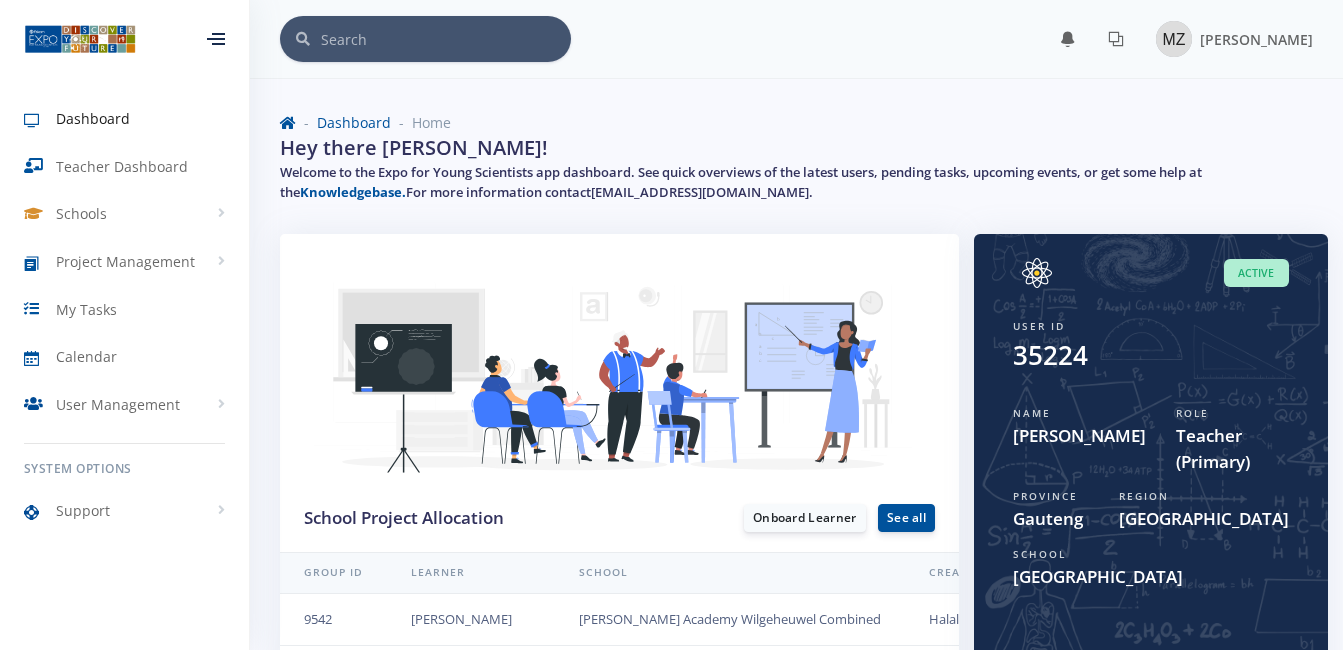 scroll, scrollTop: 0, scrollLeft: 0, axis: both 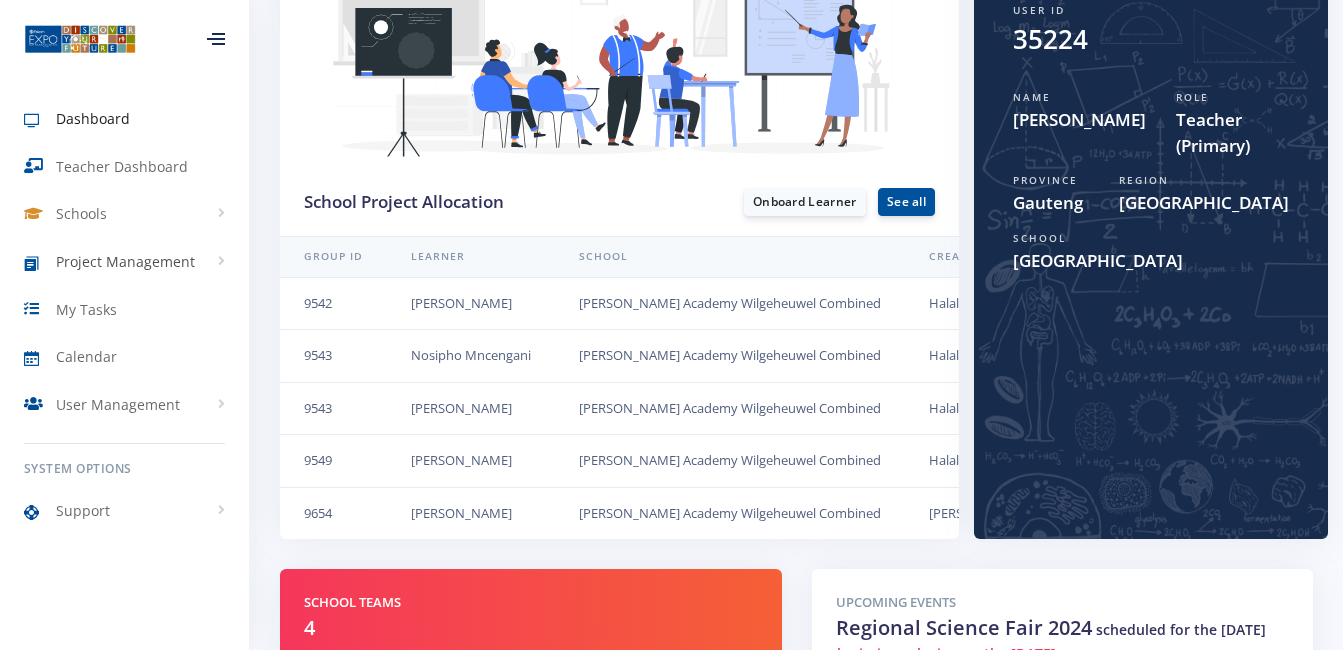 click on "Project Management" at bounding box center (125, 261) 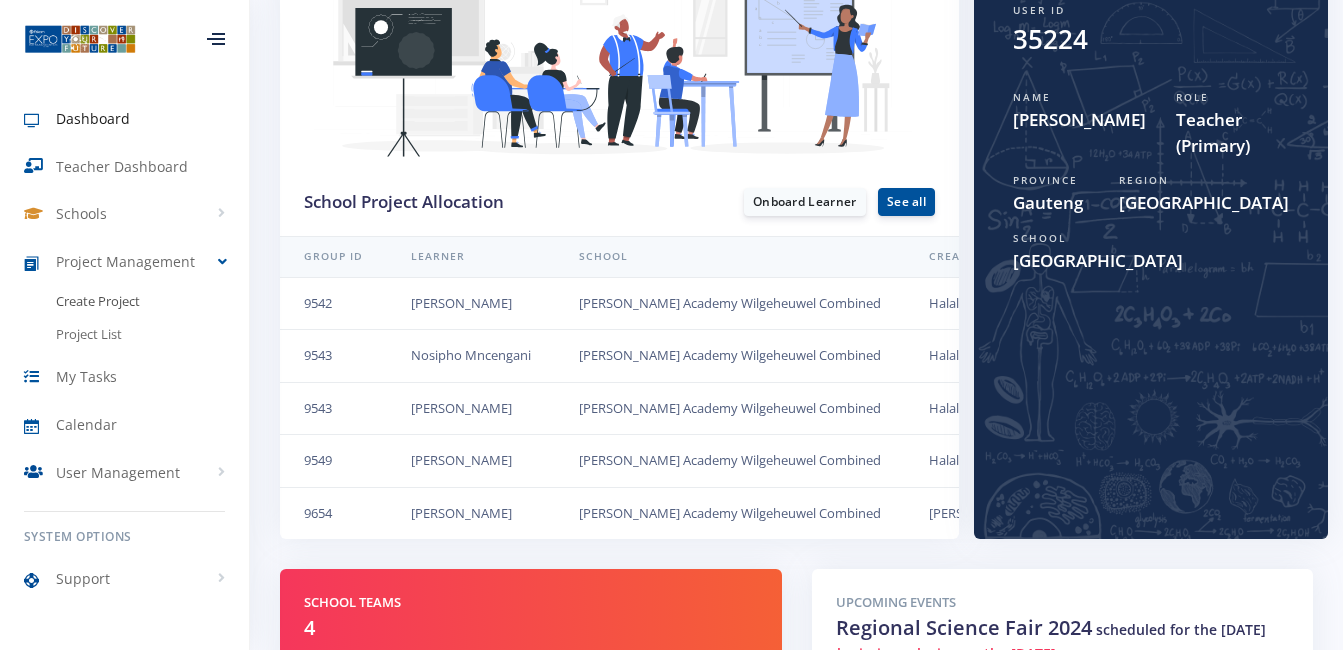 click on "Create Project" at bounding box center [98, 302] 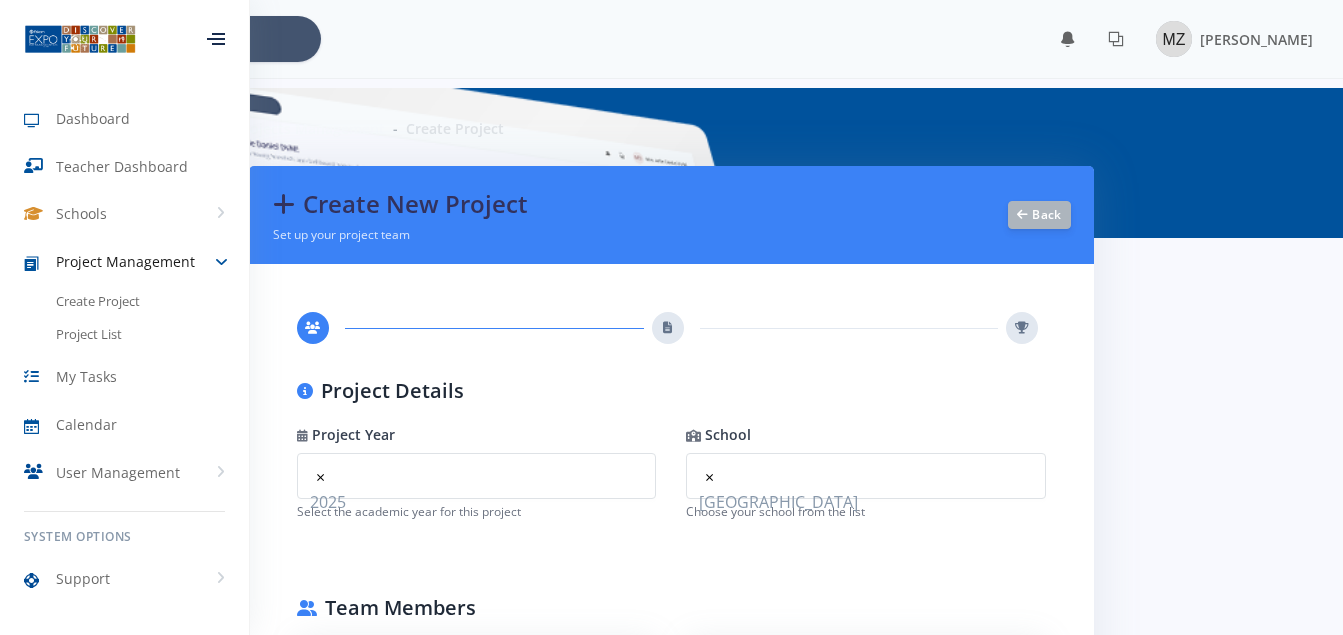 scroll, scrollTop: 0, scrollLeft: 0, axis: both 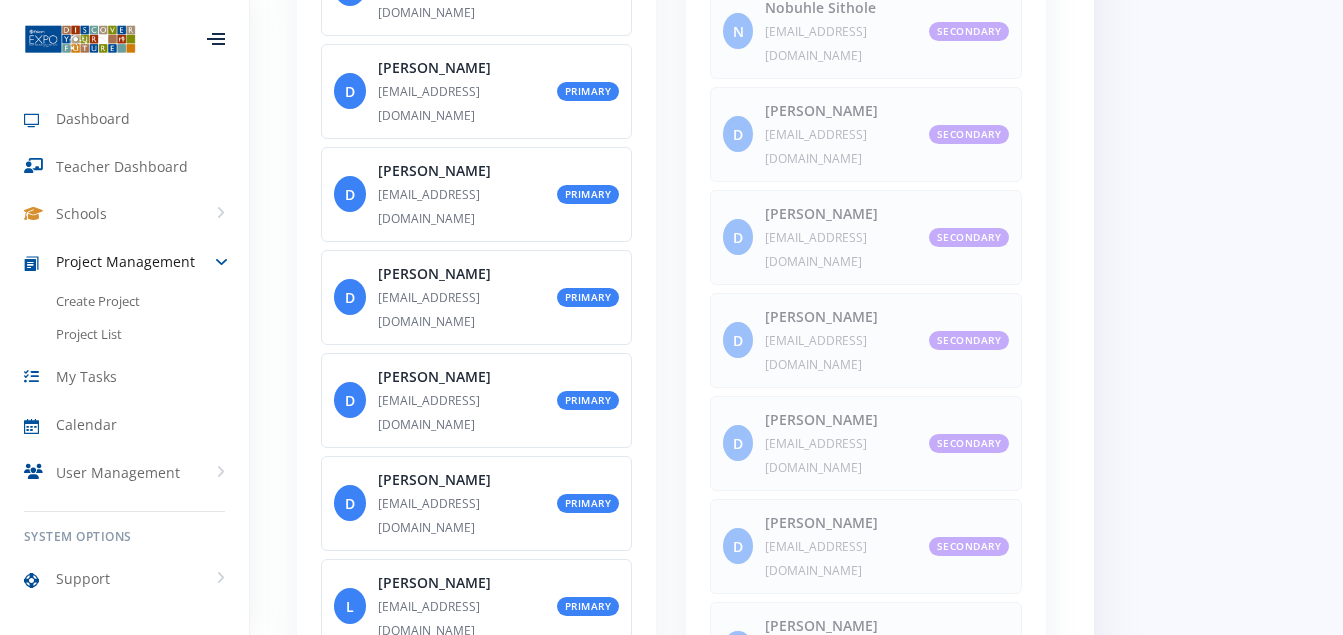click on "Create Project" at bounding box center (667, 858) 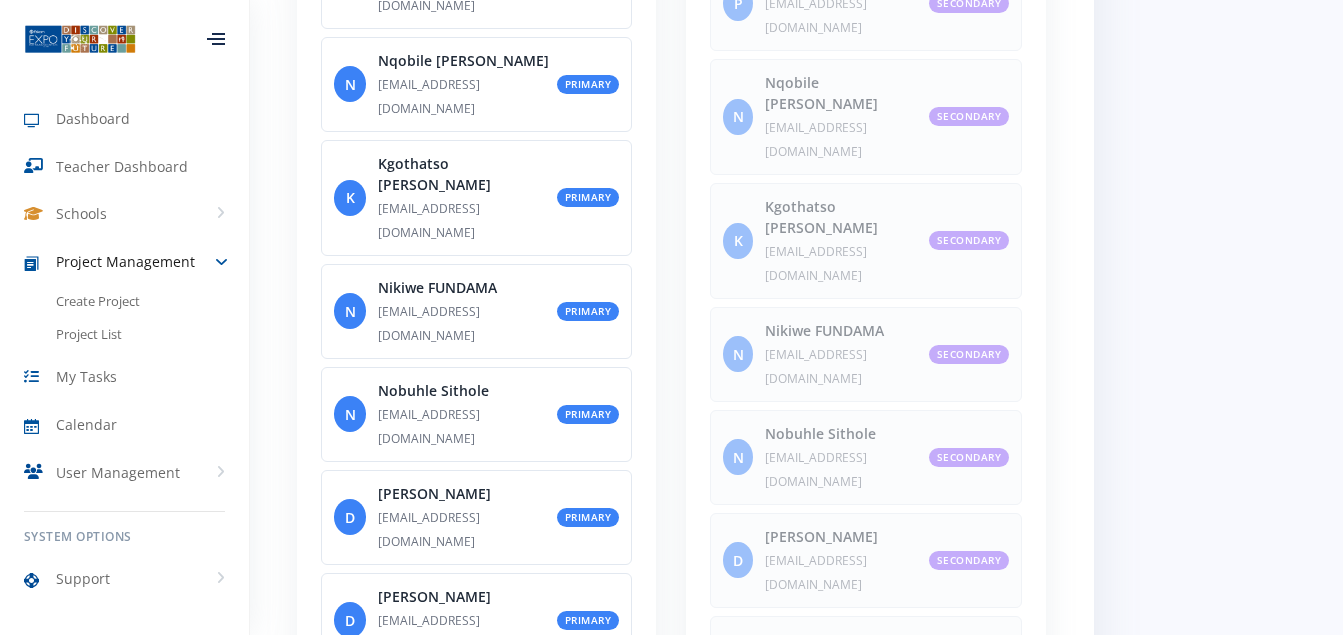 scroll, scrollTop: 1198, scrollLeft: 0, axis: vertical 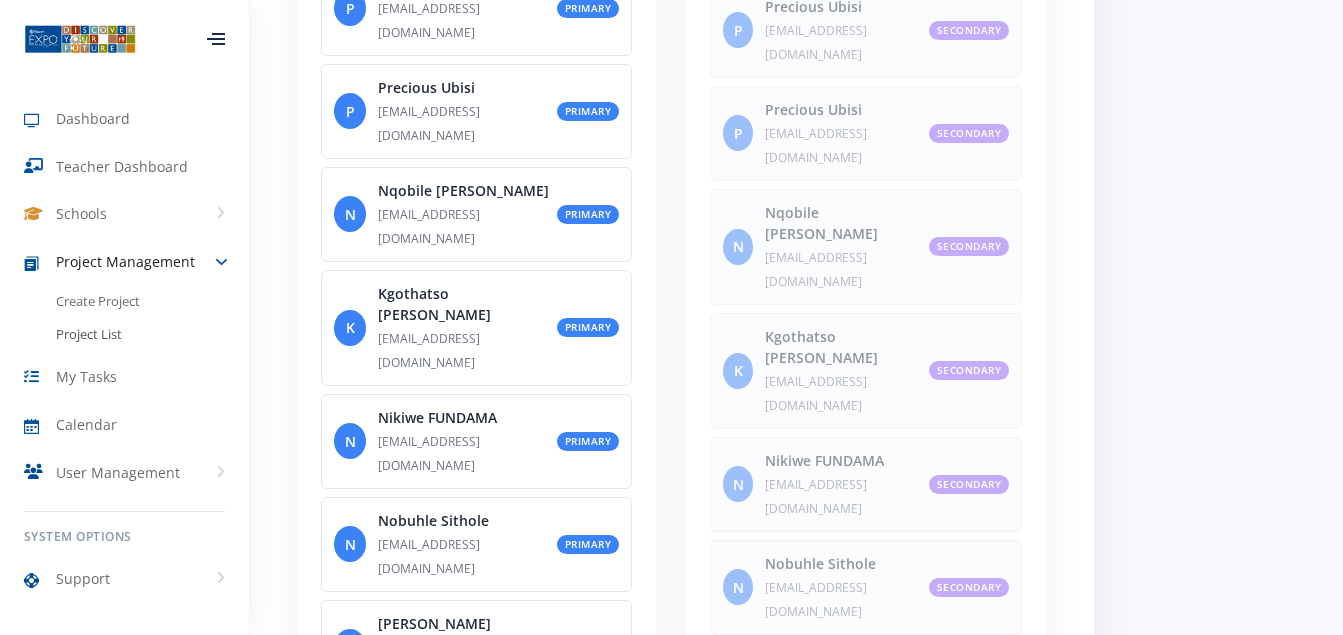 click on "Project List" at bounding box center (89, 335) 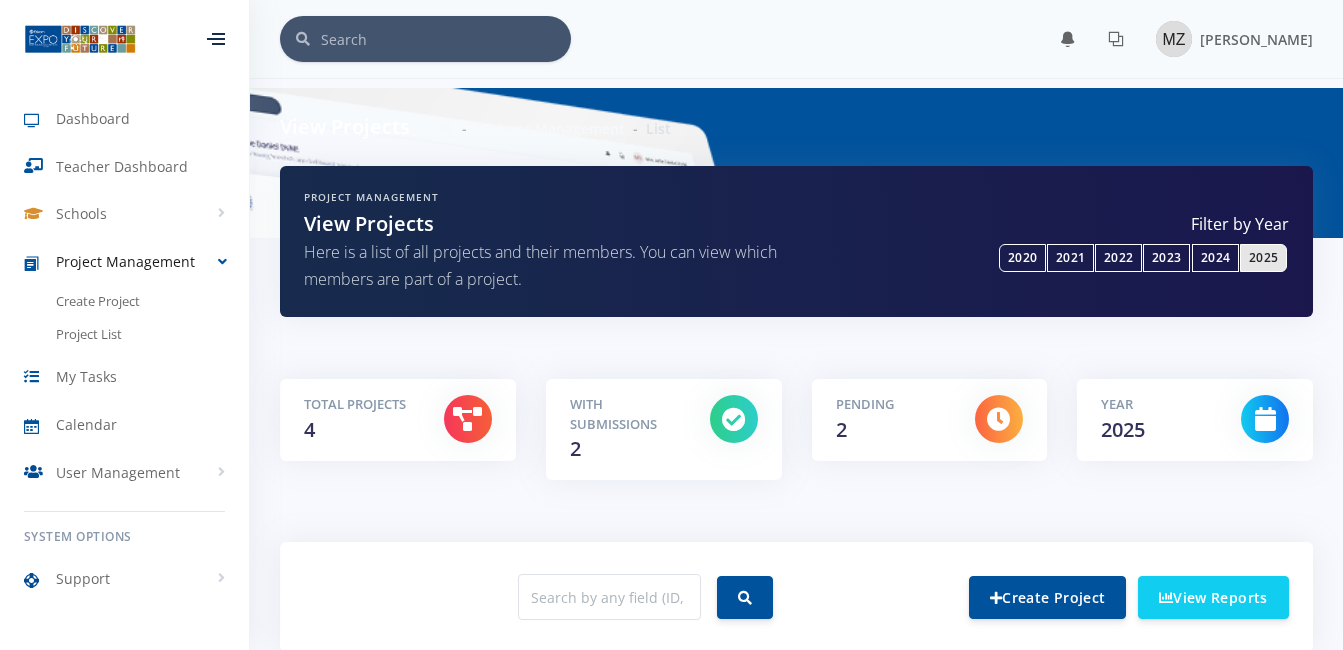 scroll, scrollTop: 0, scrollLeft: 0, axis: both 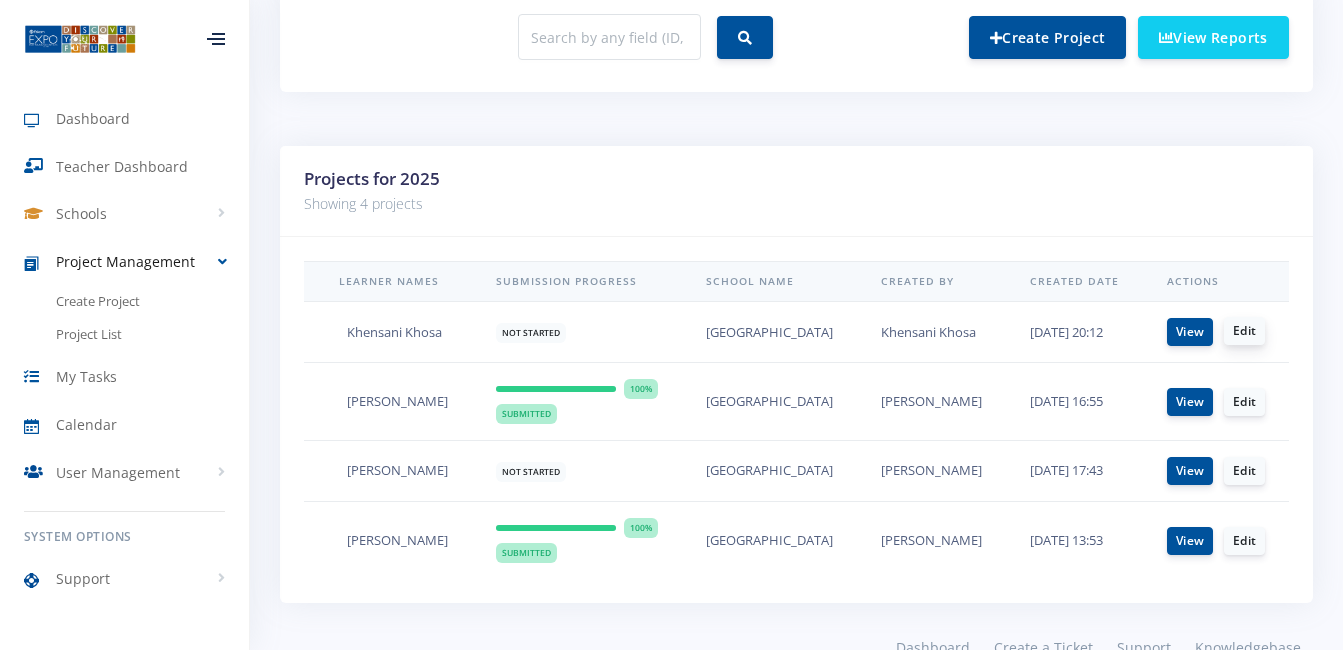 click on "Edit" at bounding box center (1244, 331) 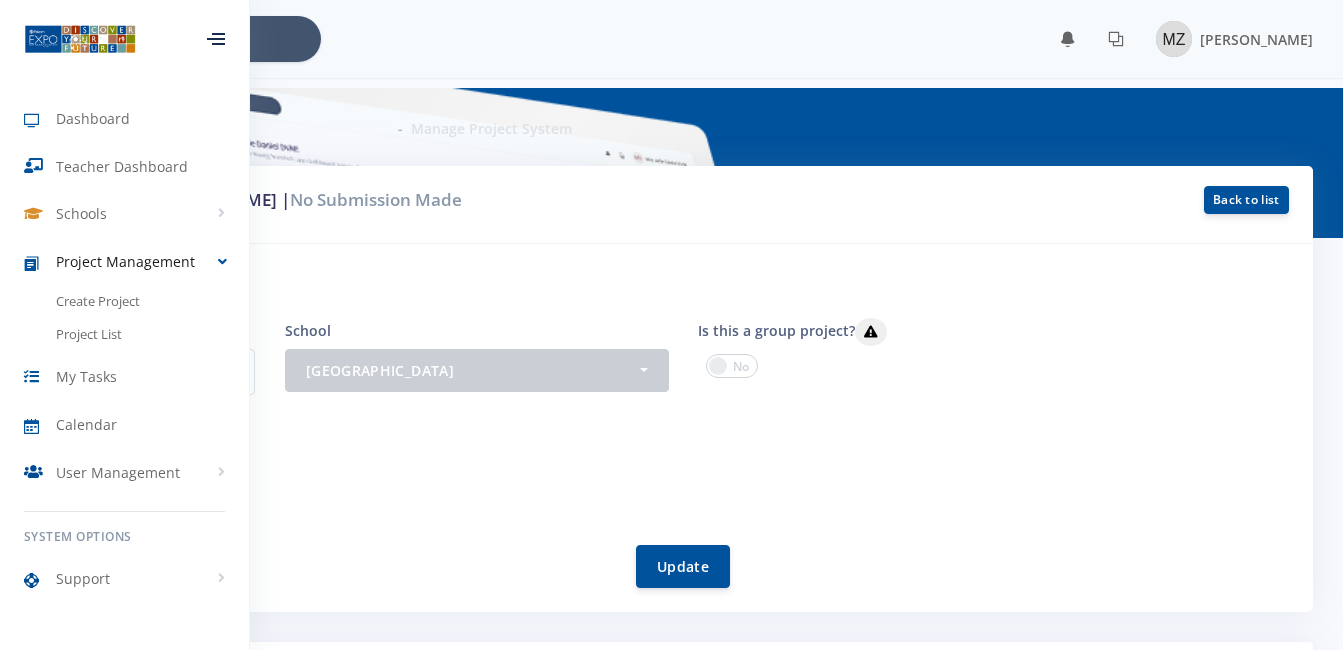 scroll, scrollTop: 0, scrollLeft: 0, axis: both 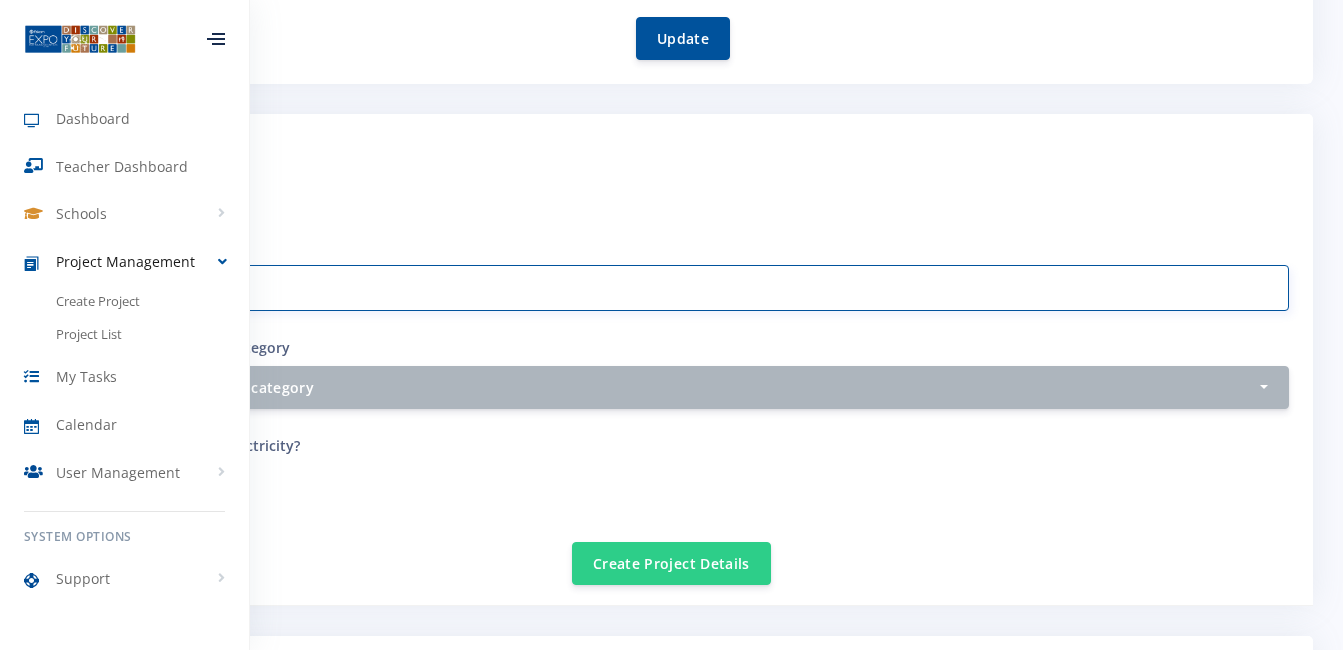 click on "Project category and sub category" at bounding box center (671, 288) 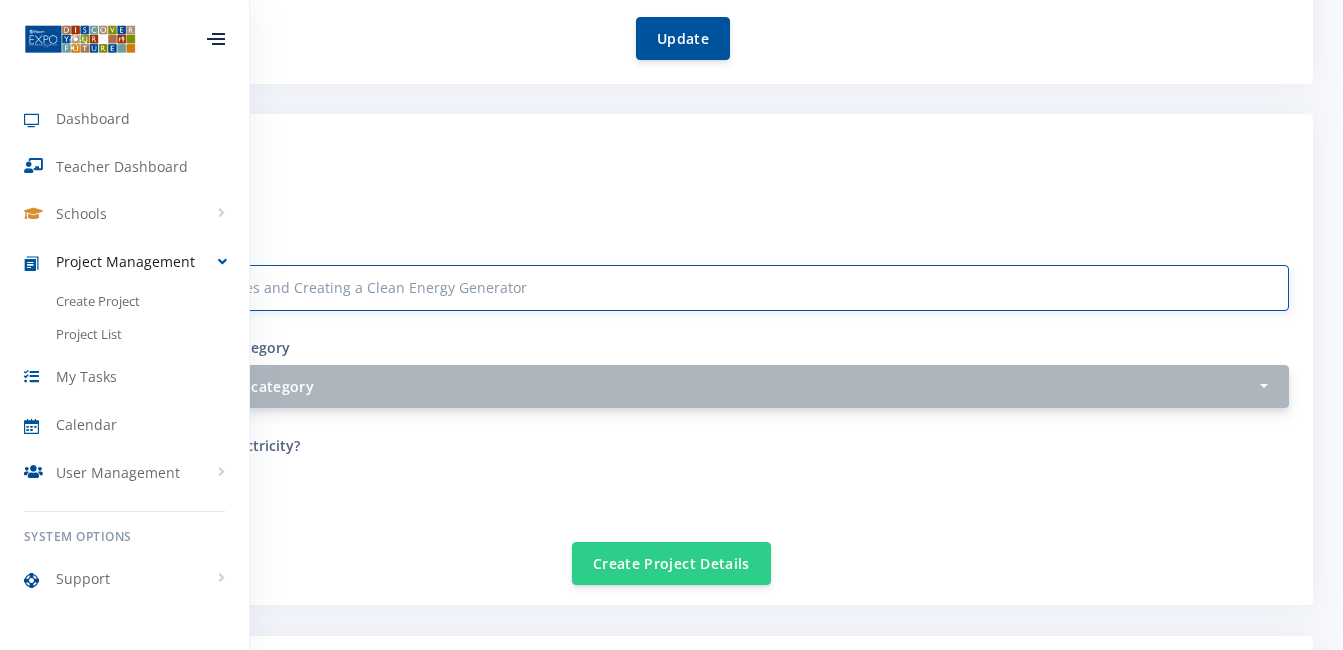 type on "Reducing Greenhouse Gases and Creating a Clean Energy Generator" 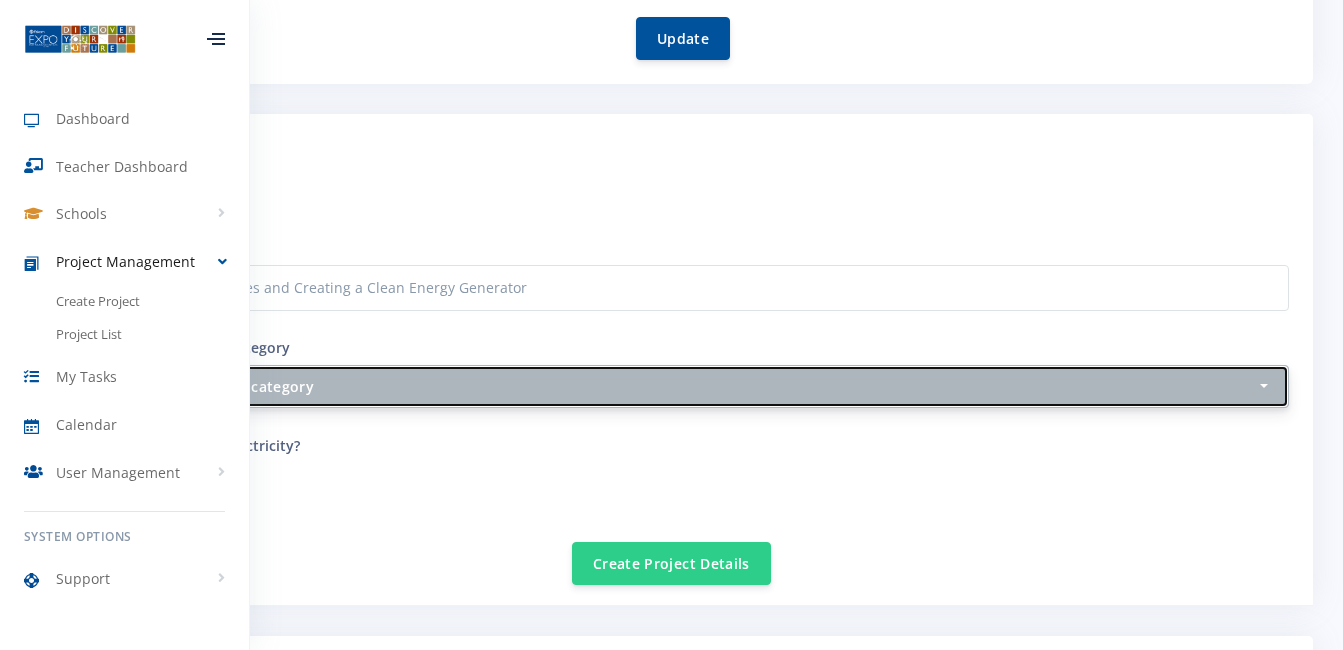 click on "Select category and sub category" at bounding box center (671, 386) 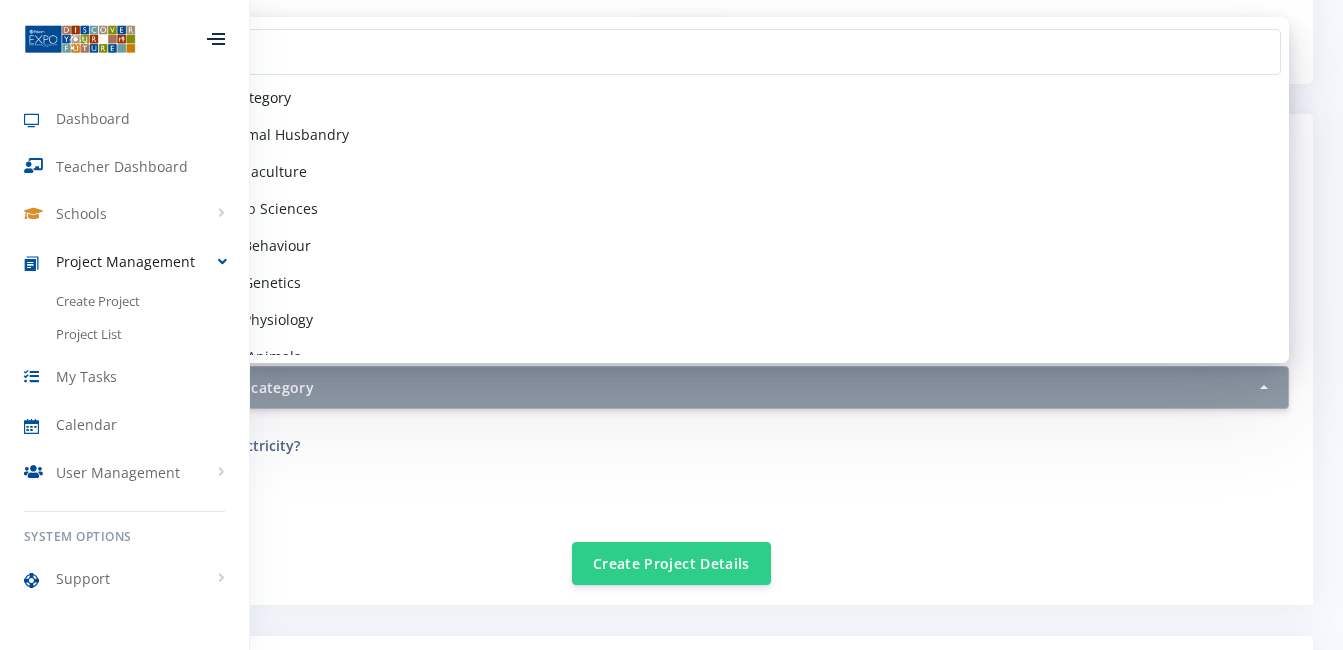 click at bounding box center (216, 39) 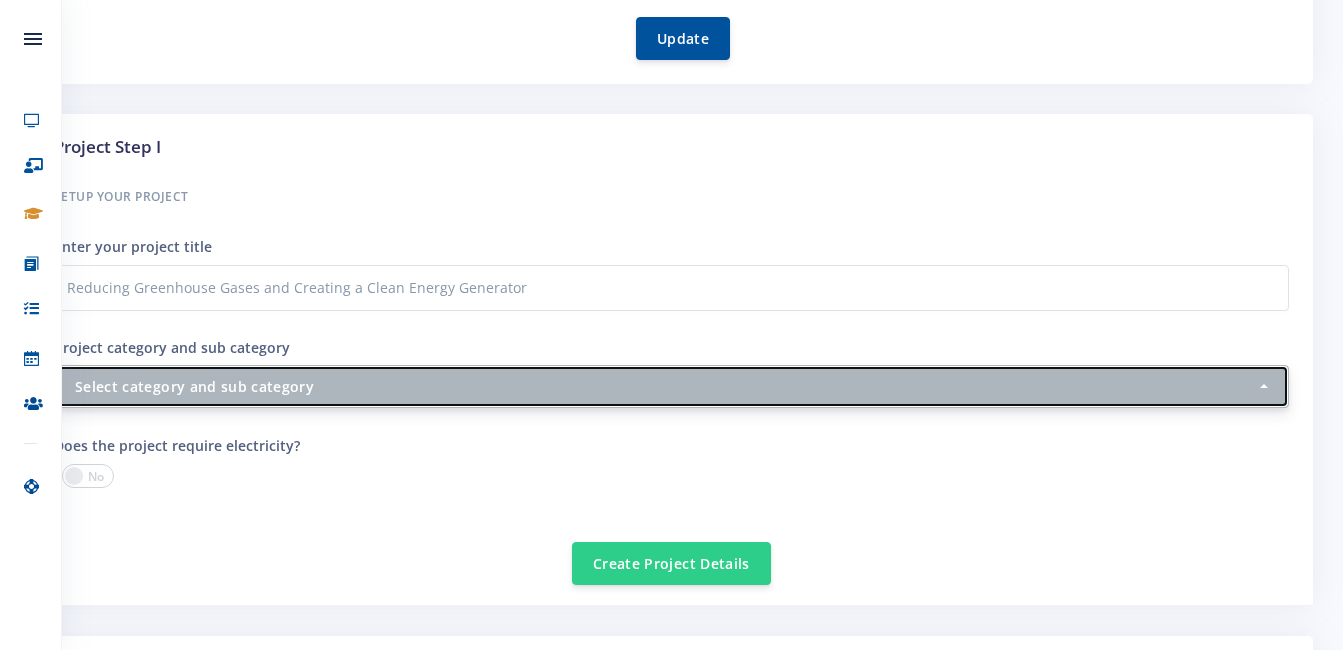 click on "Select category and sub category" at bounding box center (665, 386) 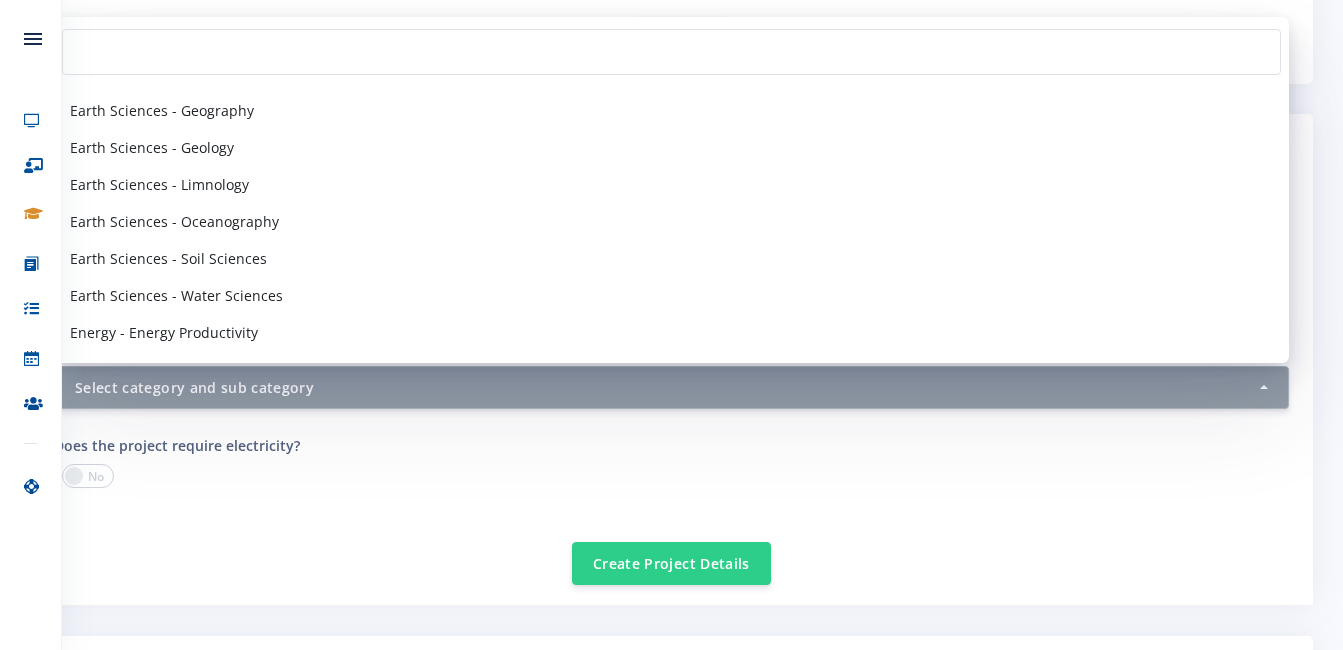scroll, scrollTop: 1159, scrollLeft: 0, axis: vertical 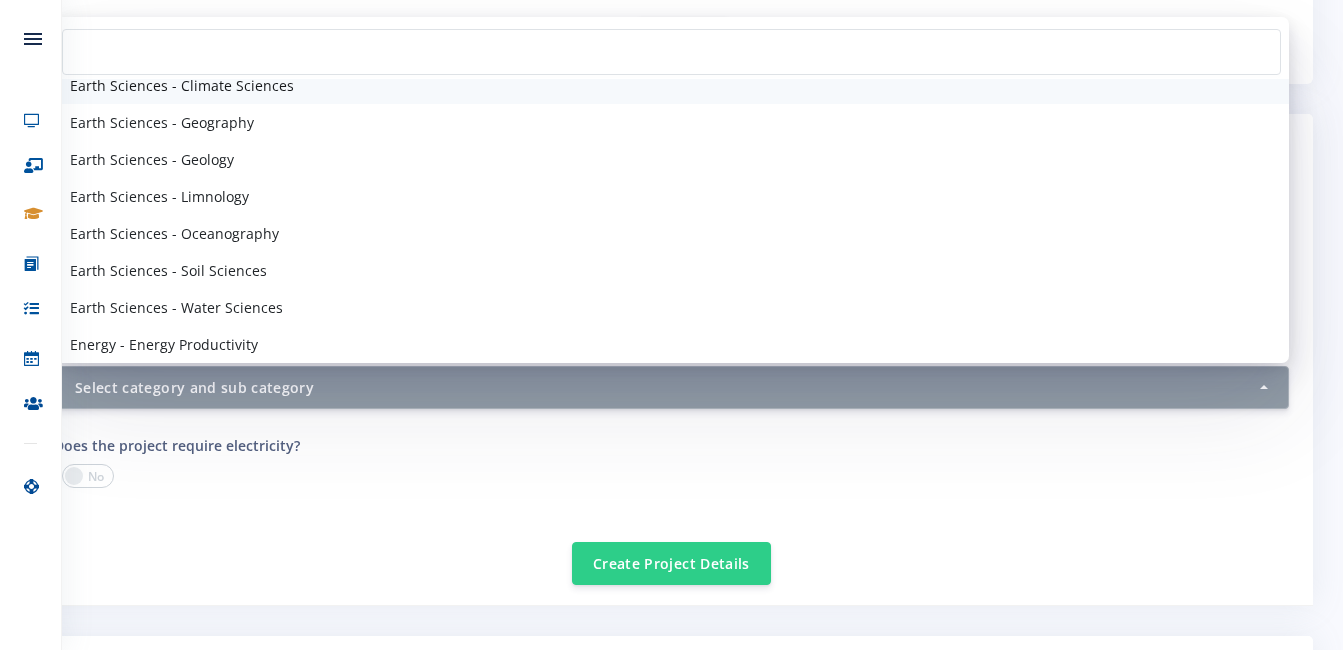 click on "Earth Sciences - Climate Sciences" at bounding box center (671, 85) 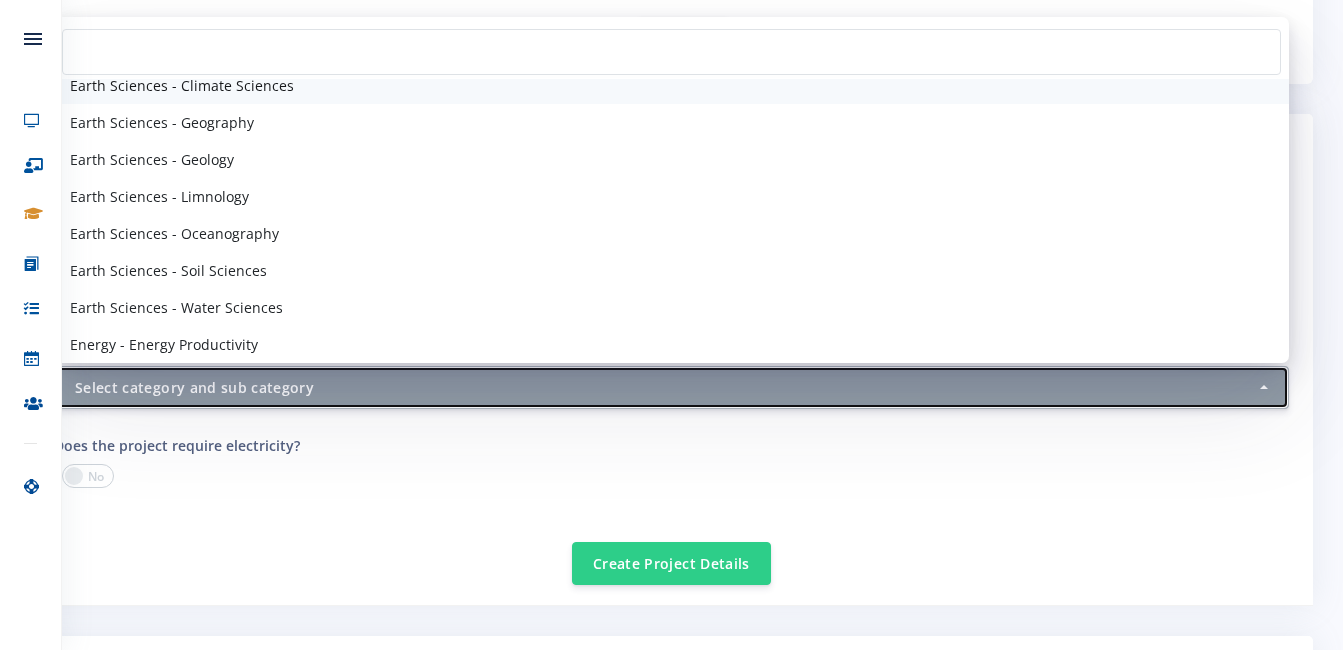 select on "31" 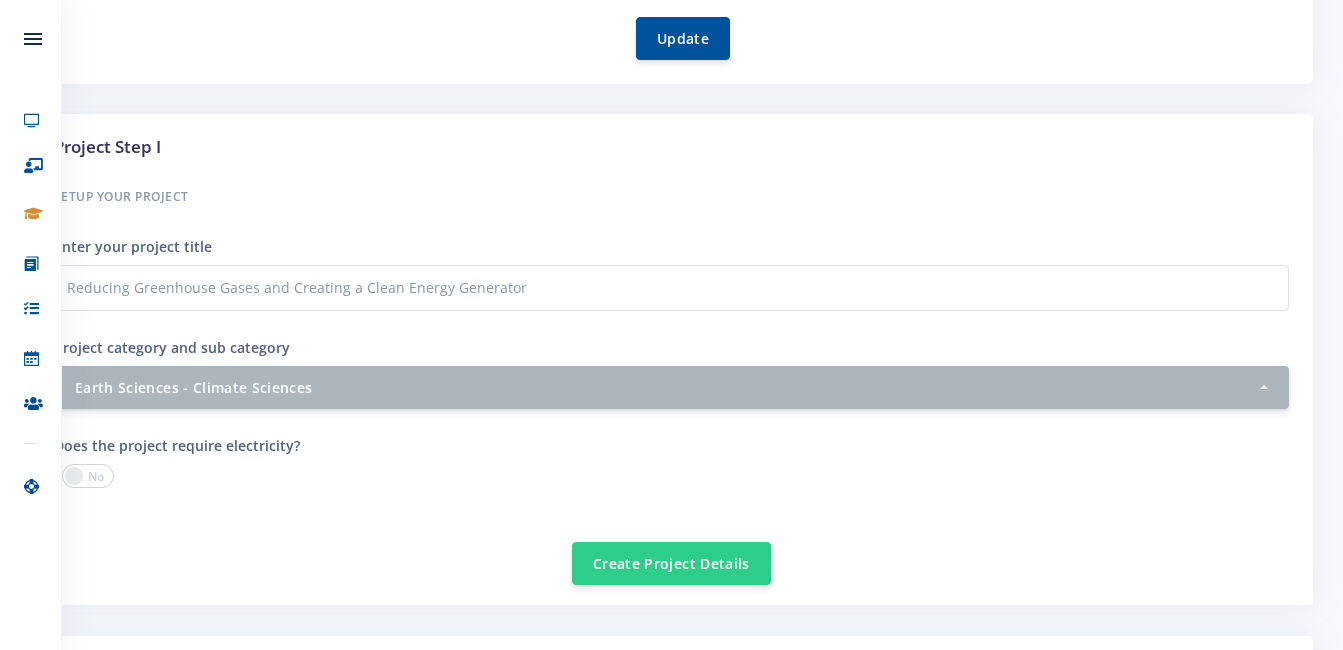 click on "Project by:
Khensani Khosa
|
No Submission Made
Back to list
Project information
Project System ID  9617 -   -" at bounding box center (671, 724) 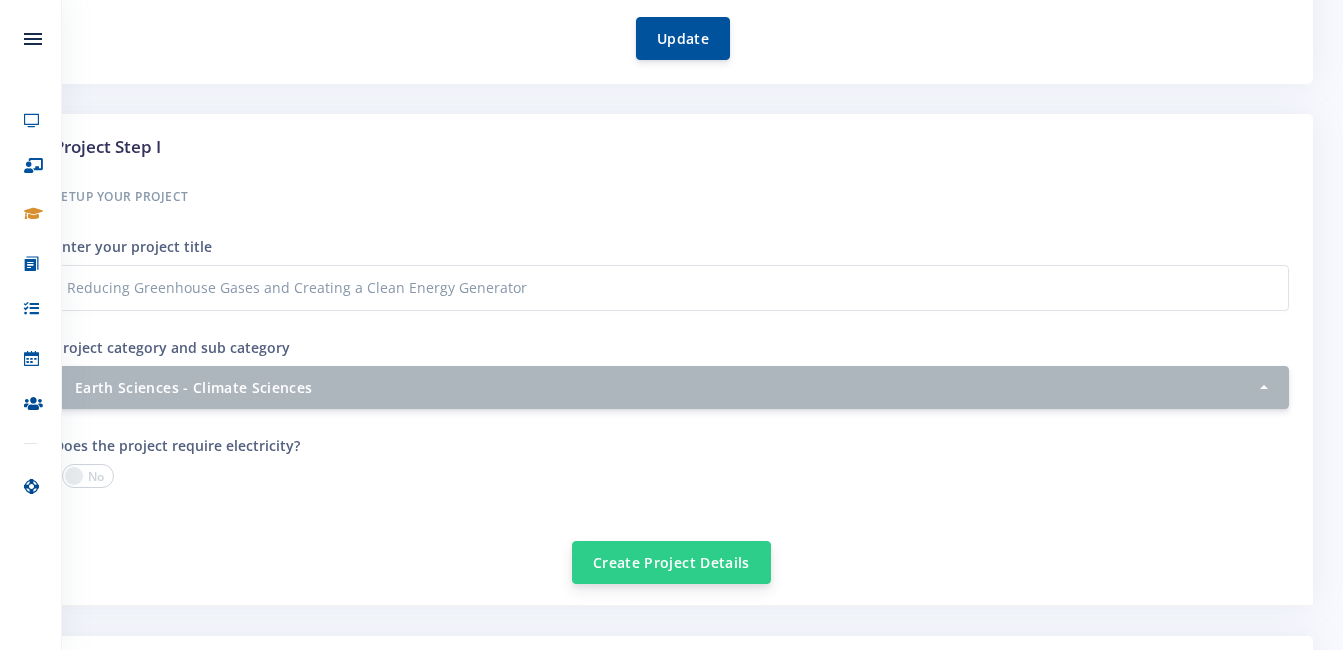 click on "Create Project Details" at bounding box center [671, 562] 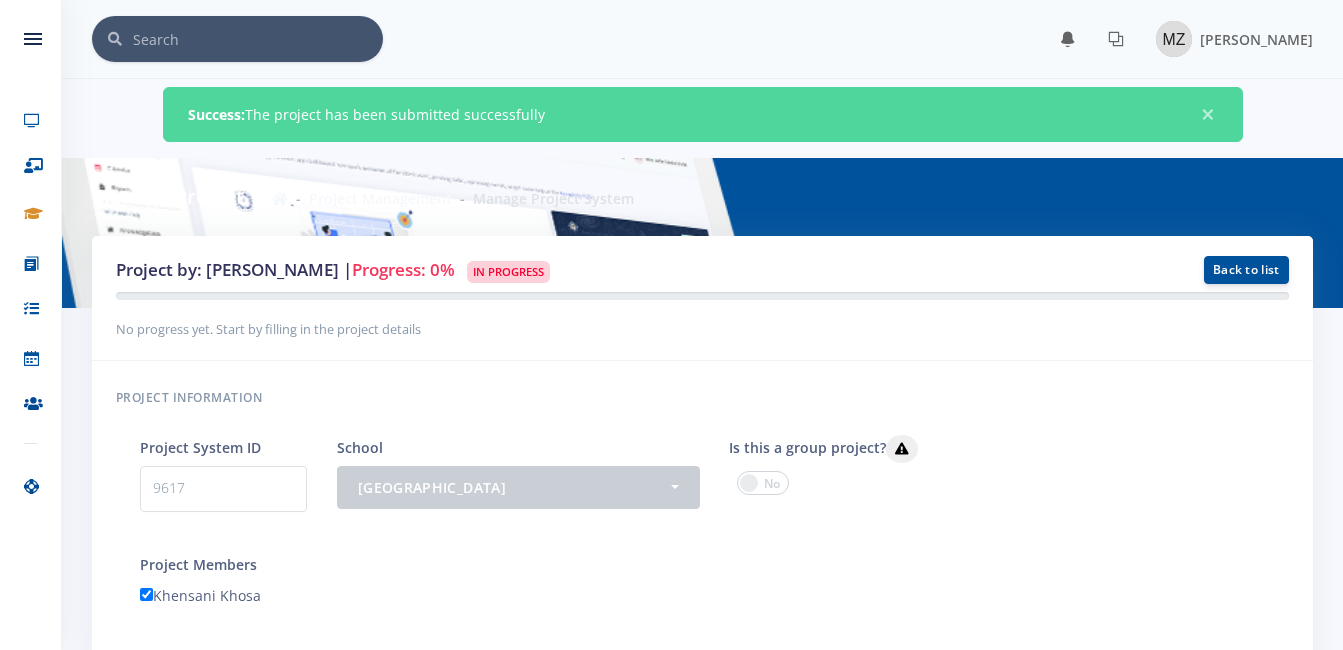 scroll, scrollTop: 0, scrollLeft: 0, axis: both 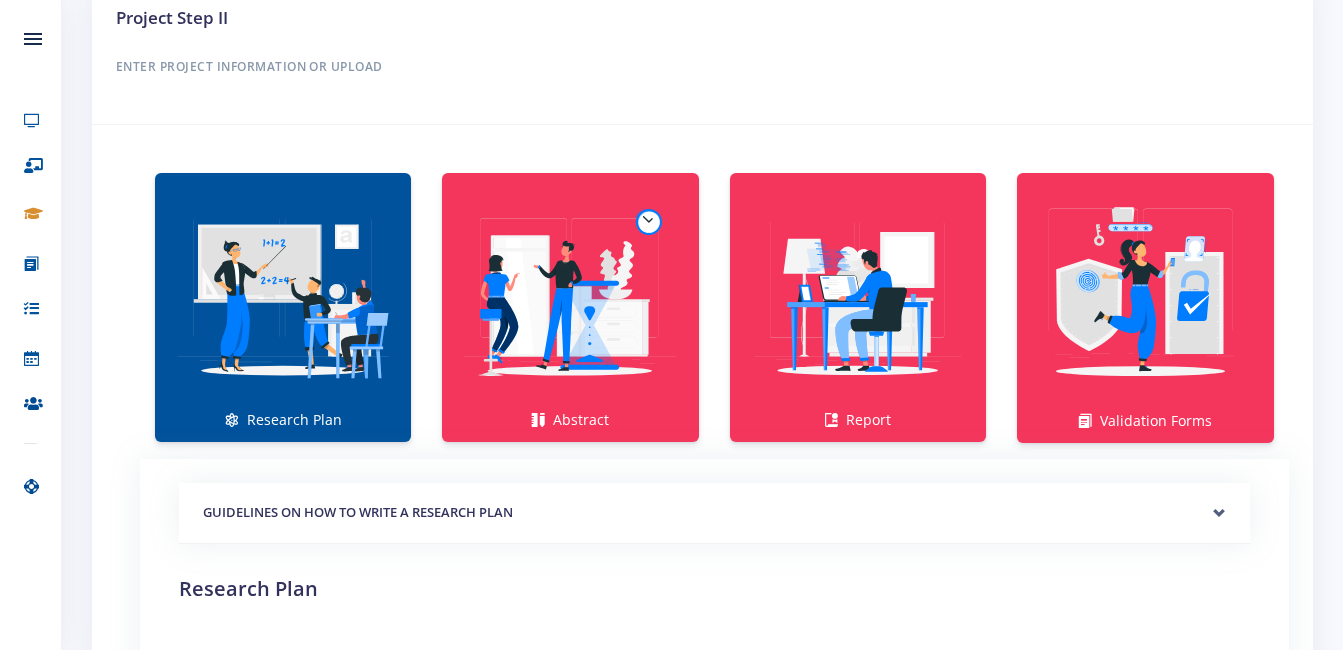click at bounding box center [283, 297] 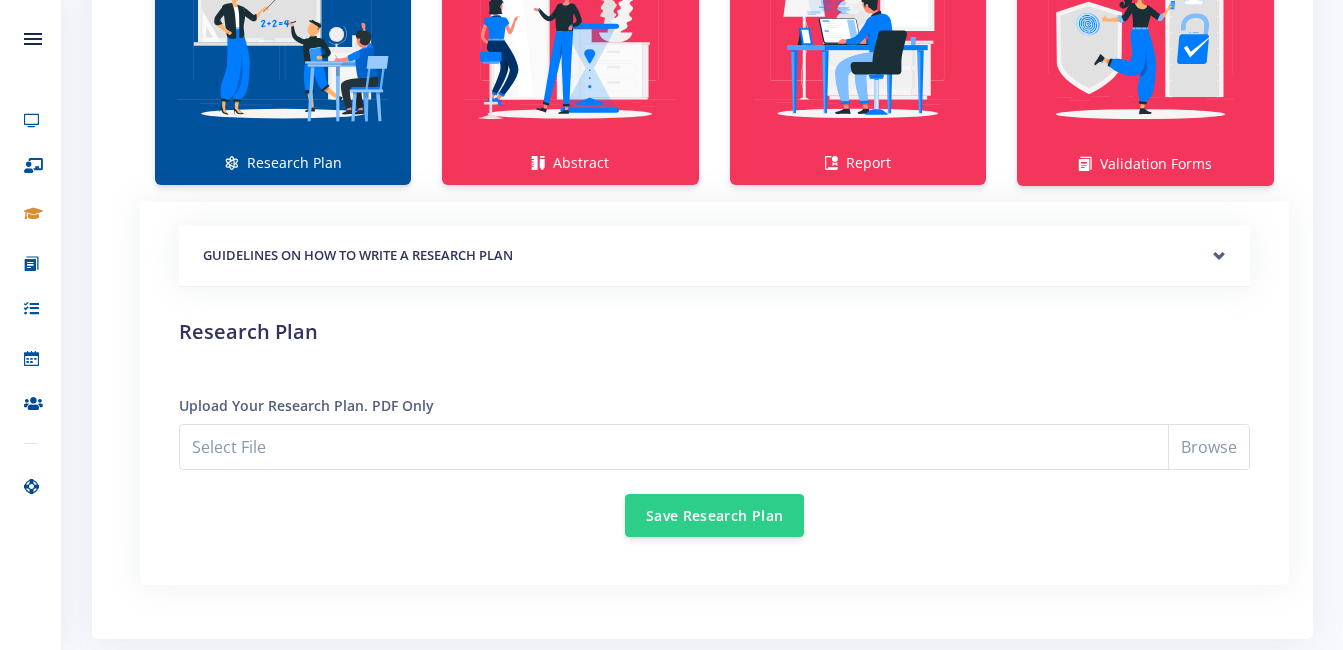 scroll, scrollTop: 1571, scrollLeft: 0, axis: vertical 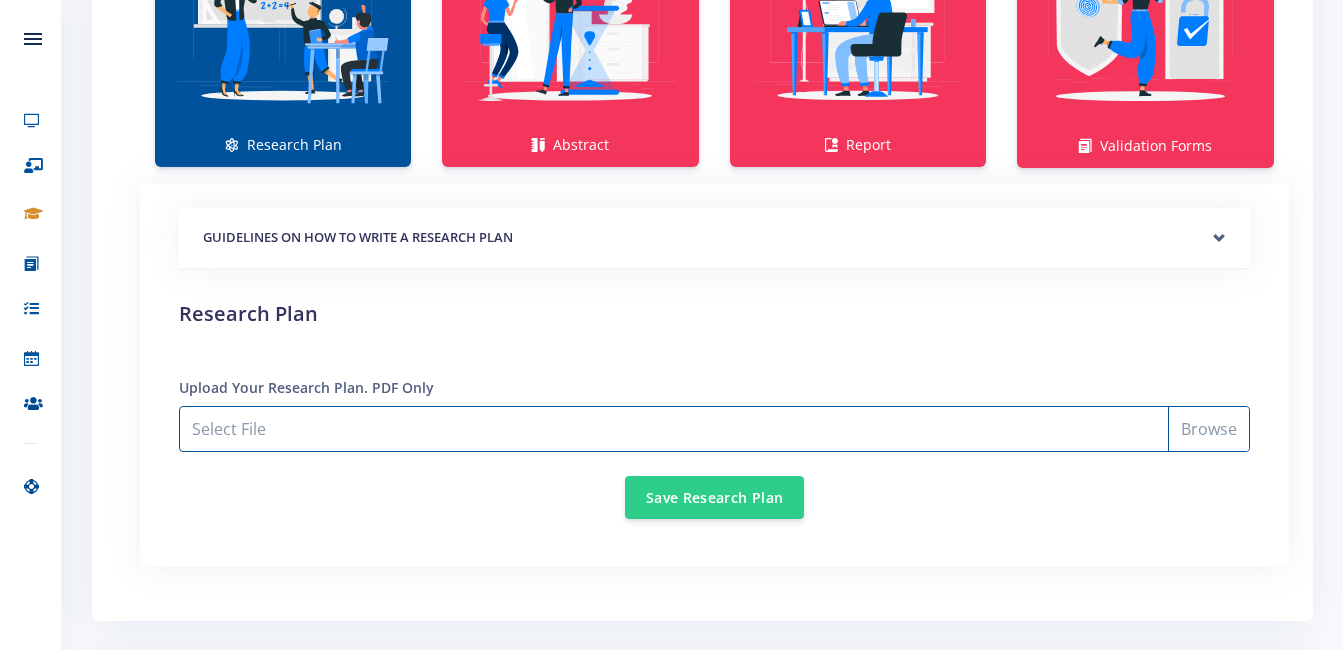 click on "Select File" at bounding box center [714, 429] 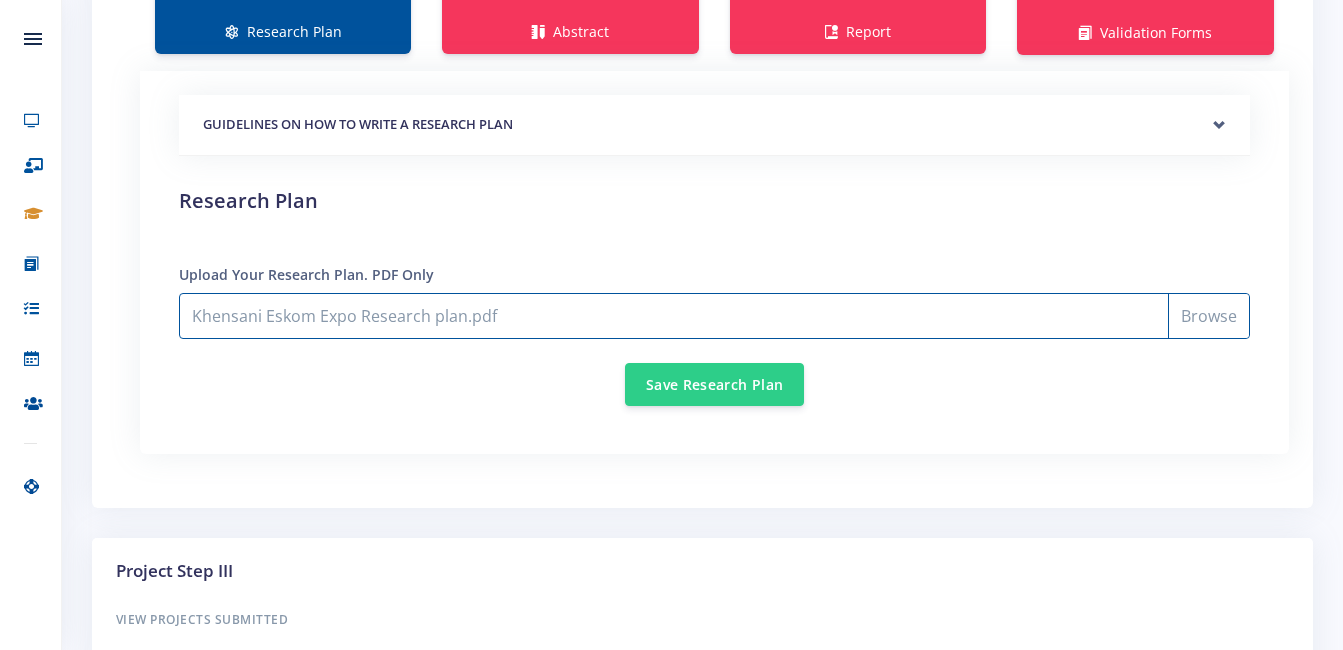 scroll, scrollTop: 1688, scrollLeft: 0, axis: vertical 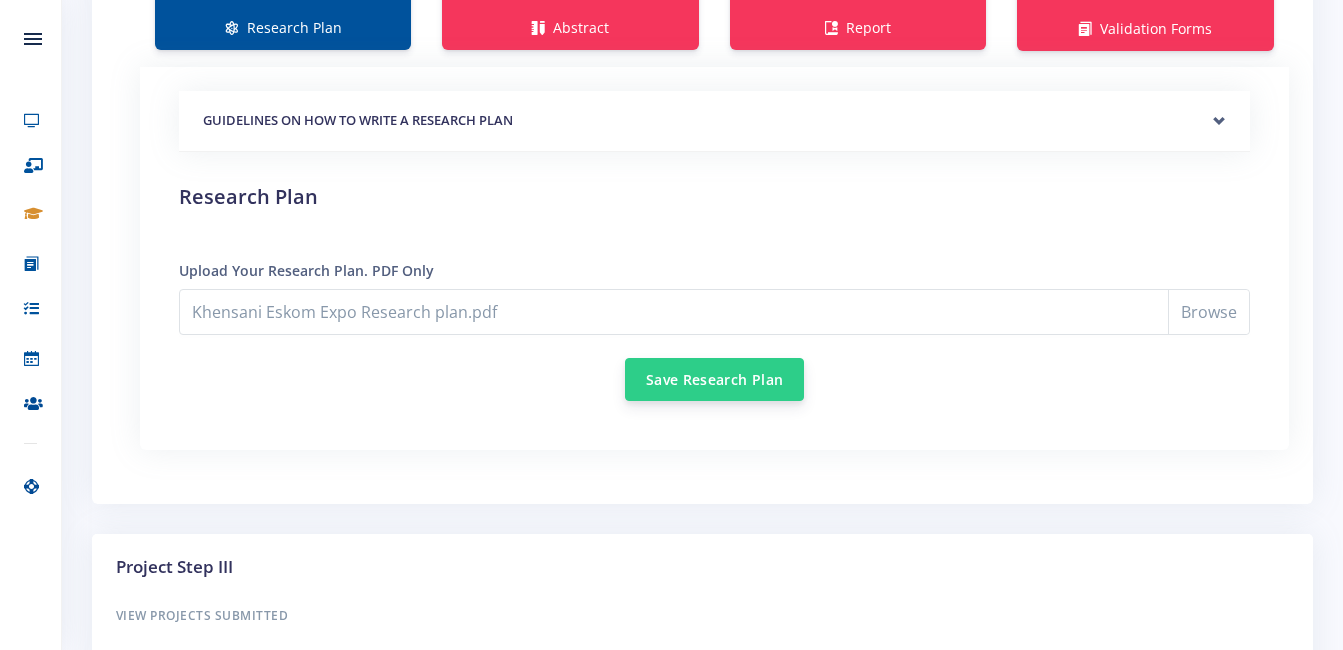 click on "Save Research Plan" at bounding box center (714, 379) 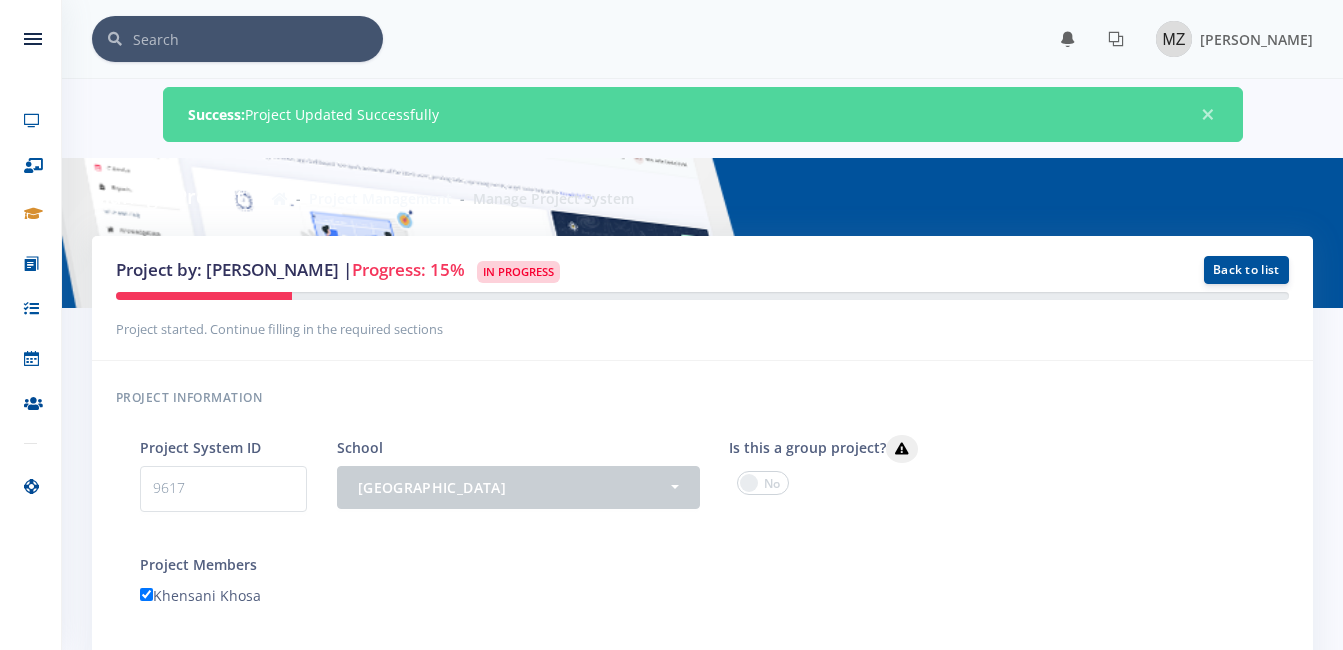 scroll, scrollTop: 0, scrollLeft: 0, axis: both 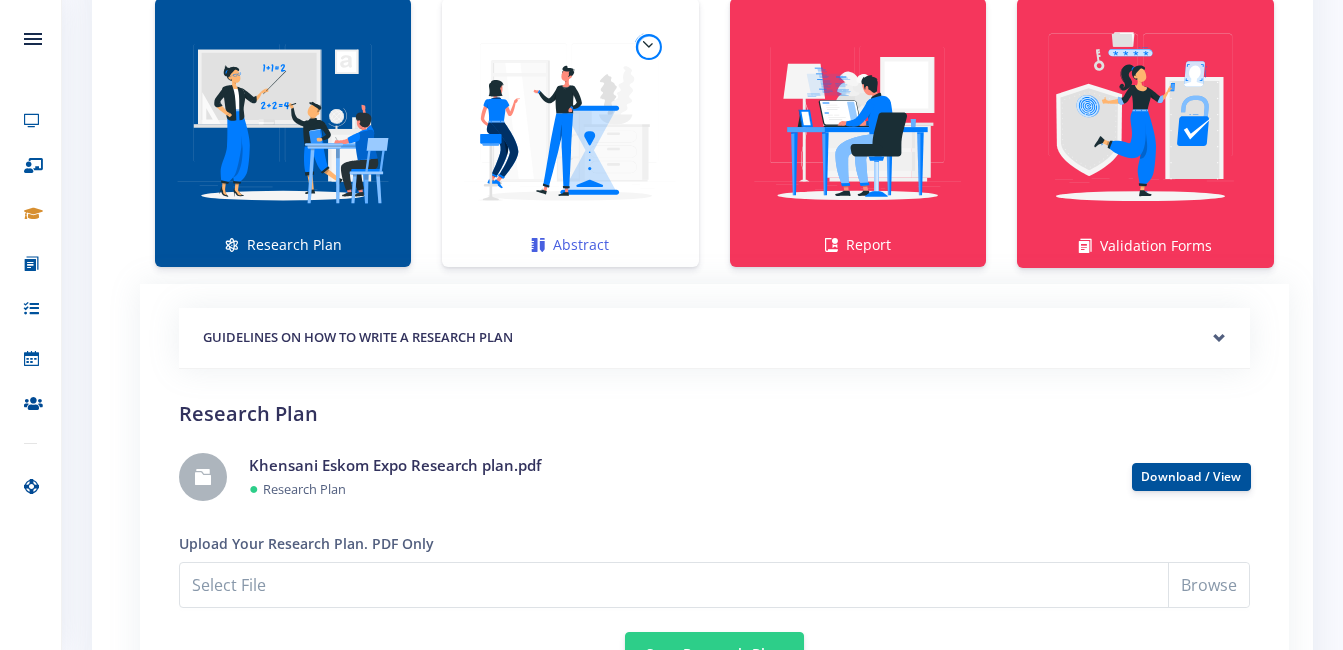 click at bounding box center (570, 122) 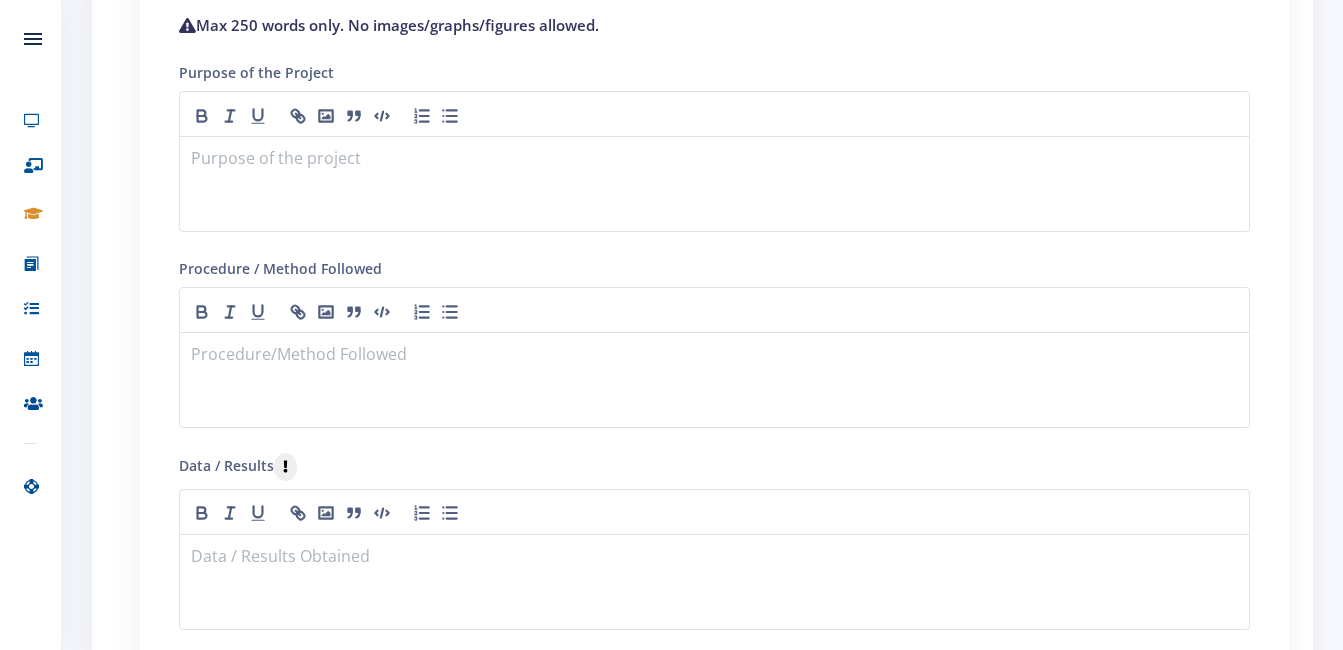 scroll, scrollTop: 1865, scrollLeft: 0, axis: vertical 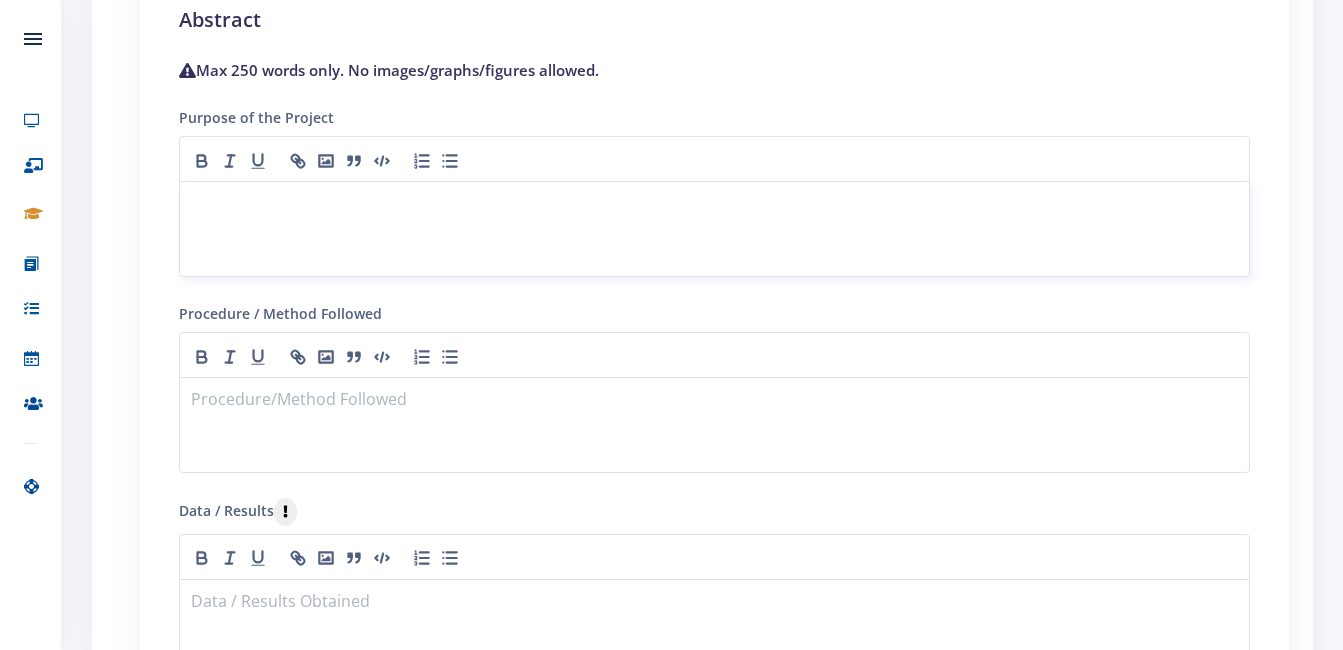 click at bounding box center (714, 205) 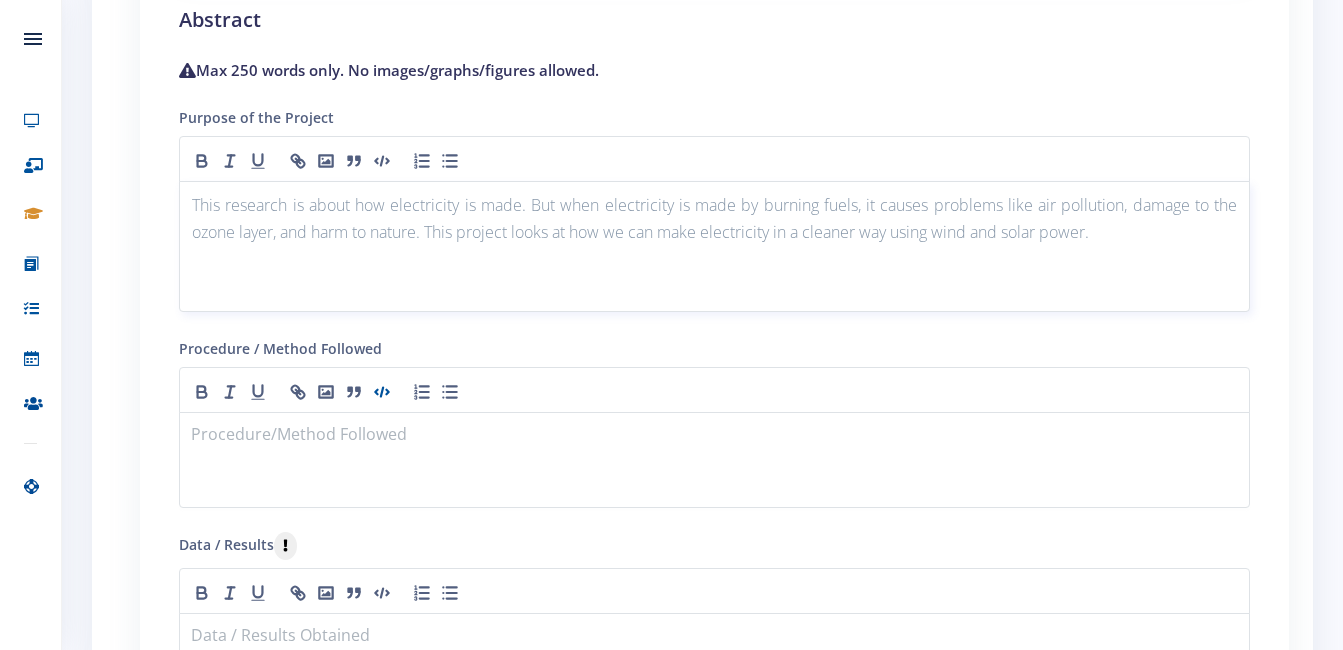 scroll, scrollTop: 0, scrollLeft: 0, axis: both 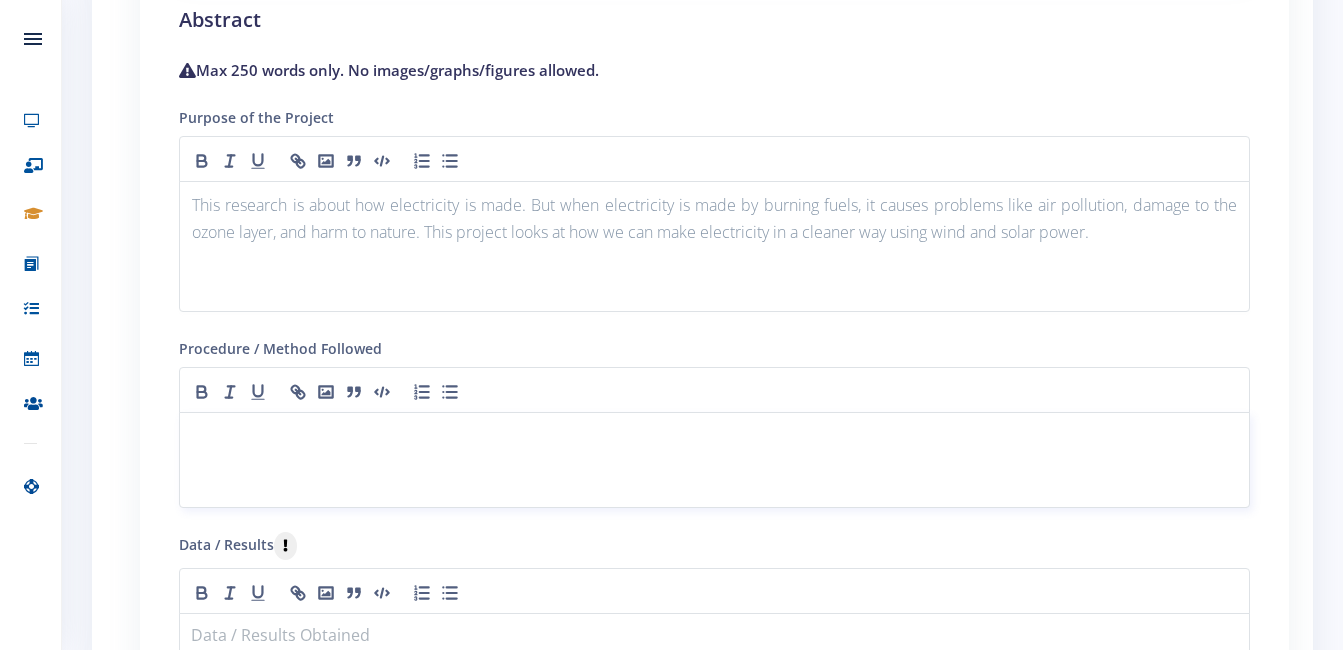 click at bounding box center [714, 436] 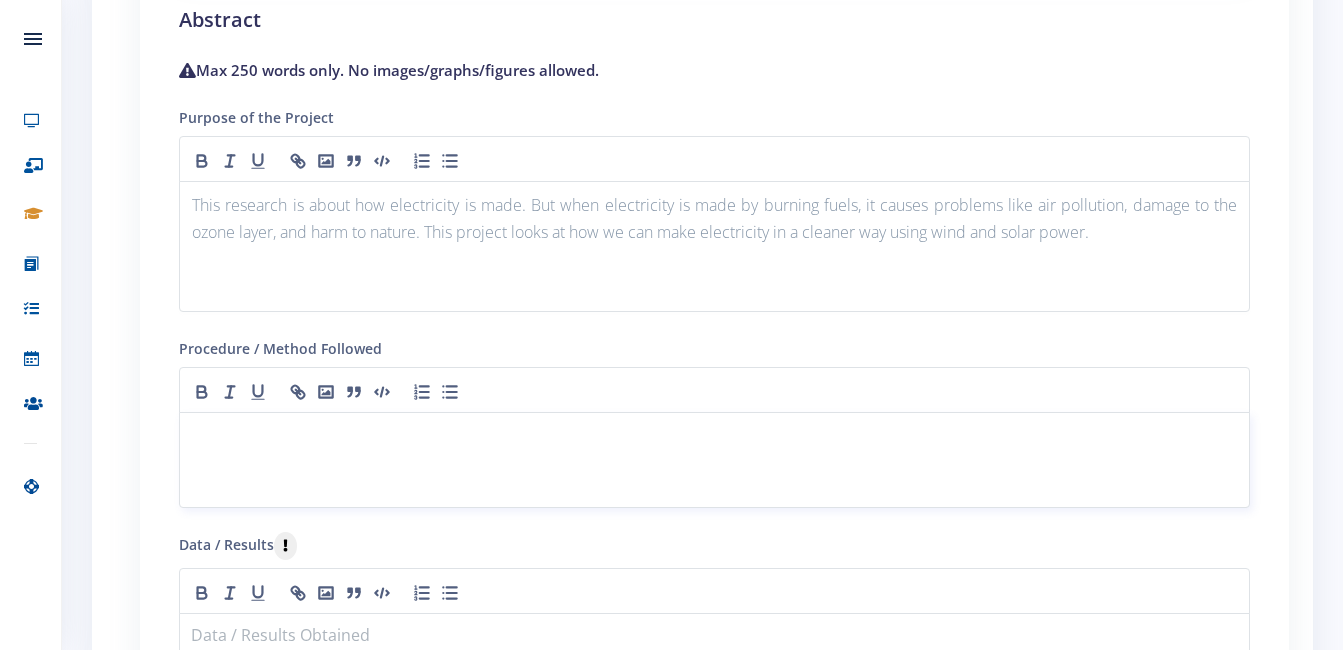 scroll, scrollTop: 0, scrollLeft: 0, axis: both 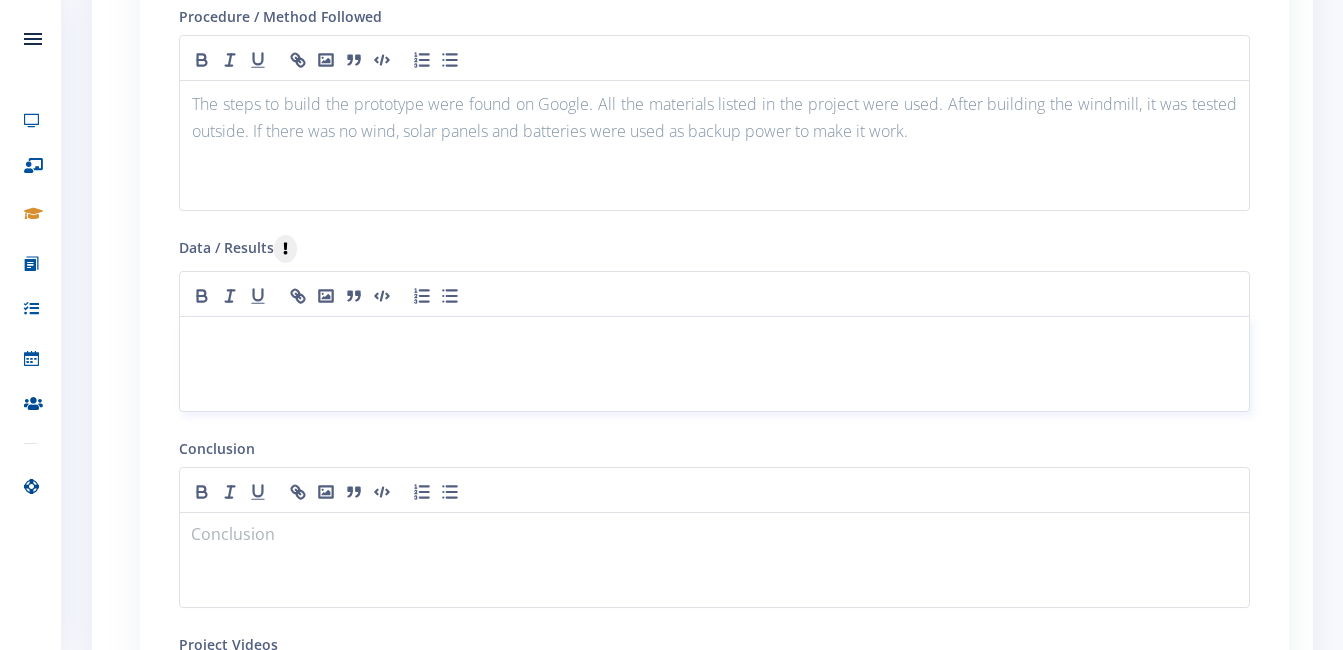 click at bounding box center (714, 364) 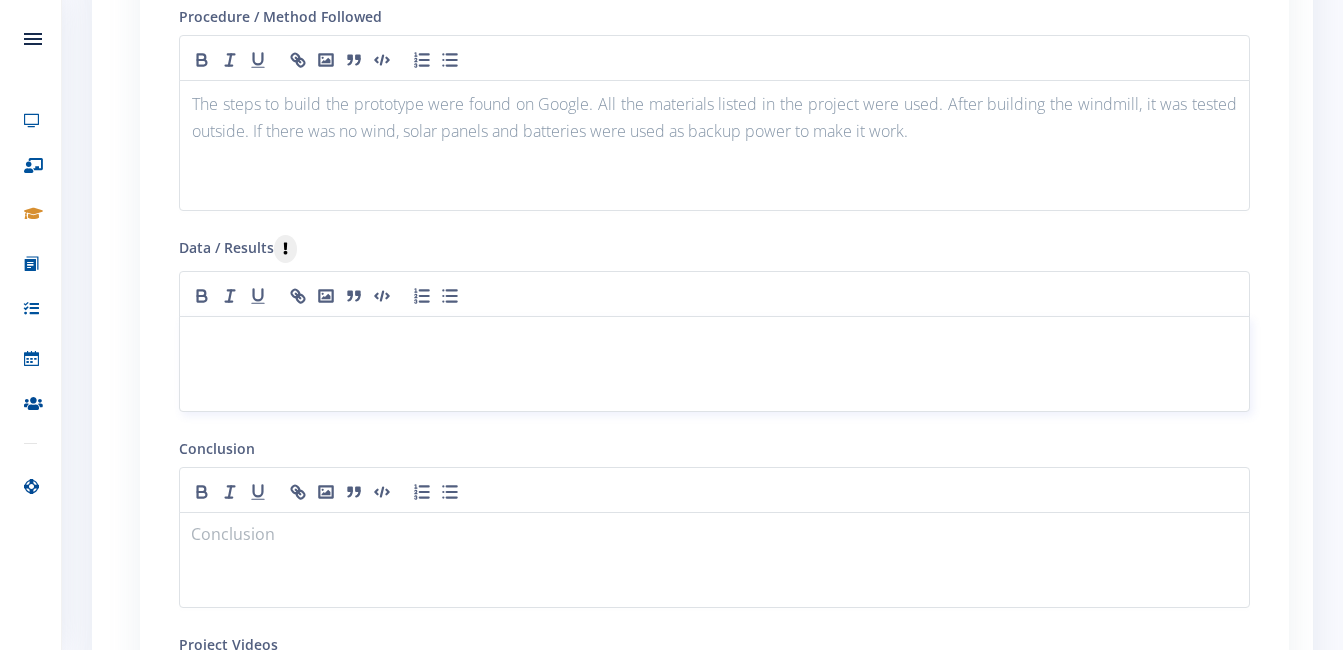 scroll, scrollTop: 0, scrollLeft: 0, axis: both 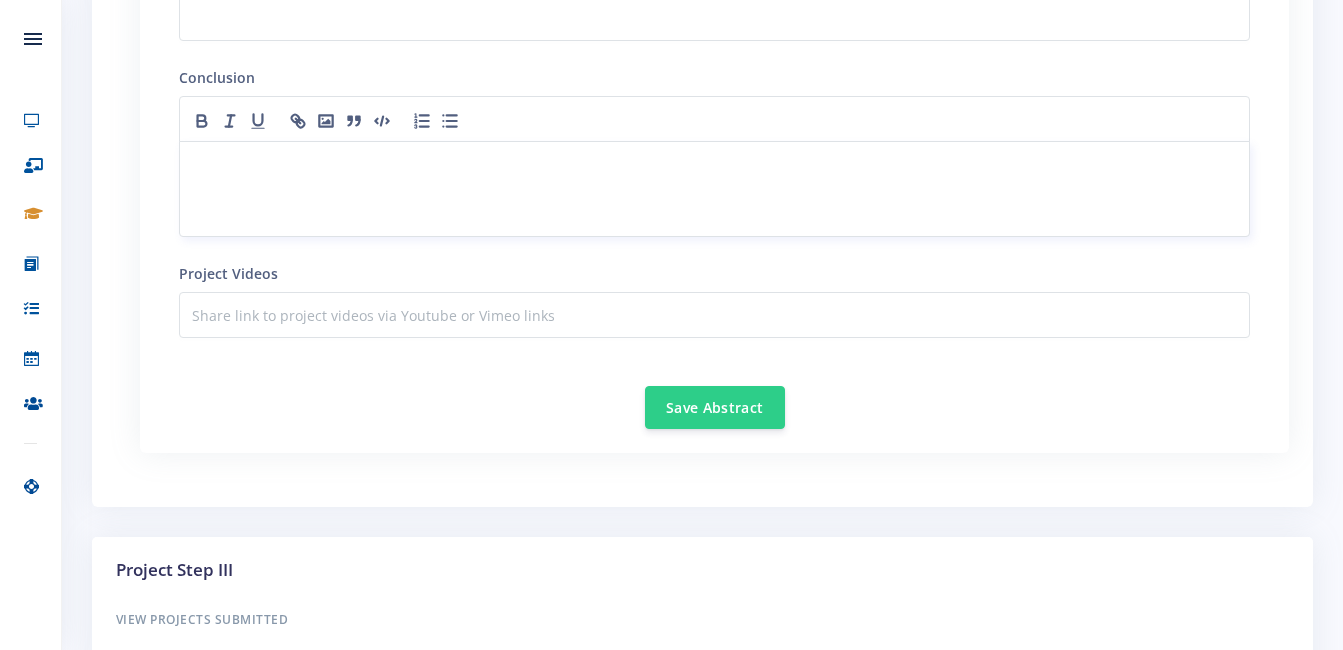 click at bounding box center [714, 189] 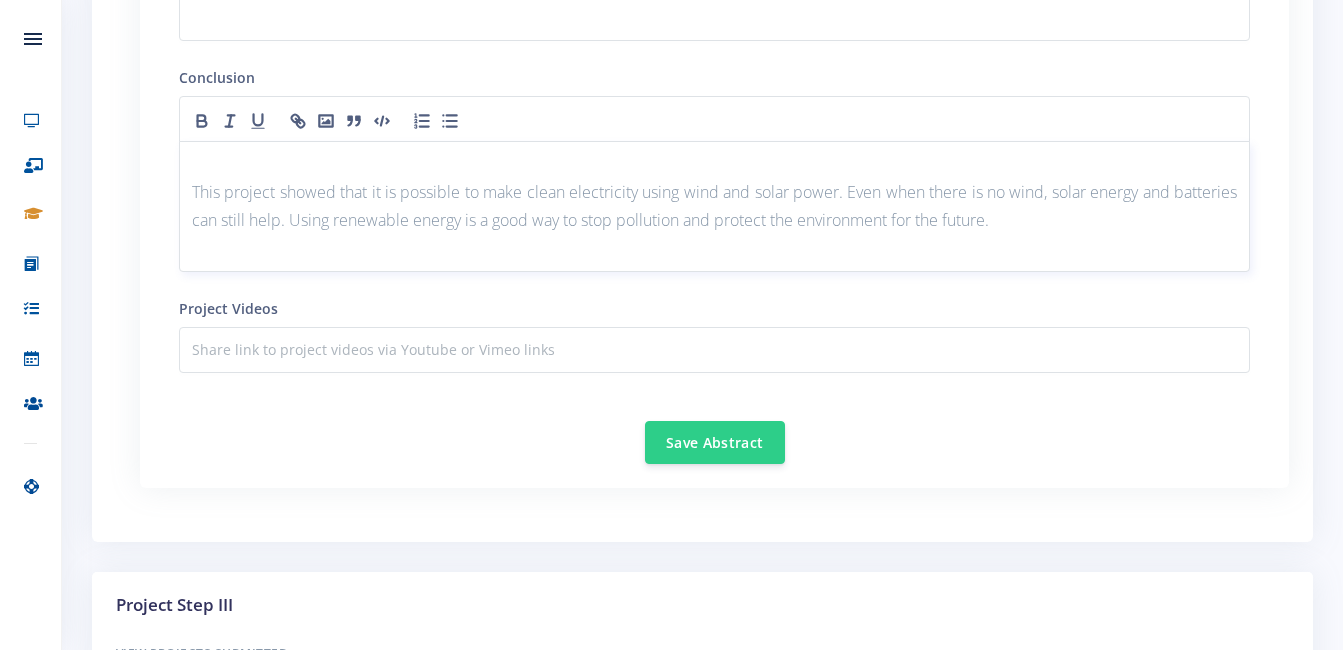 scroll, scrollTop: 0, scrollLeft: 0, axis: both 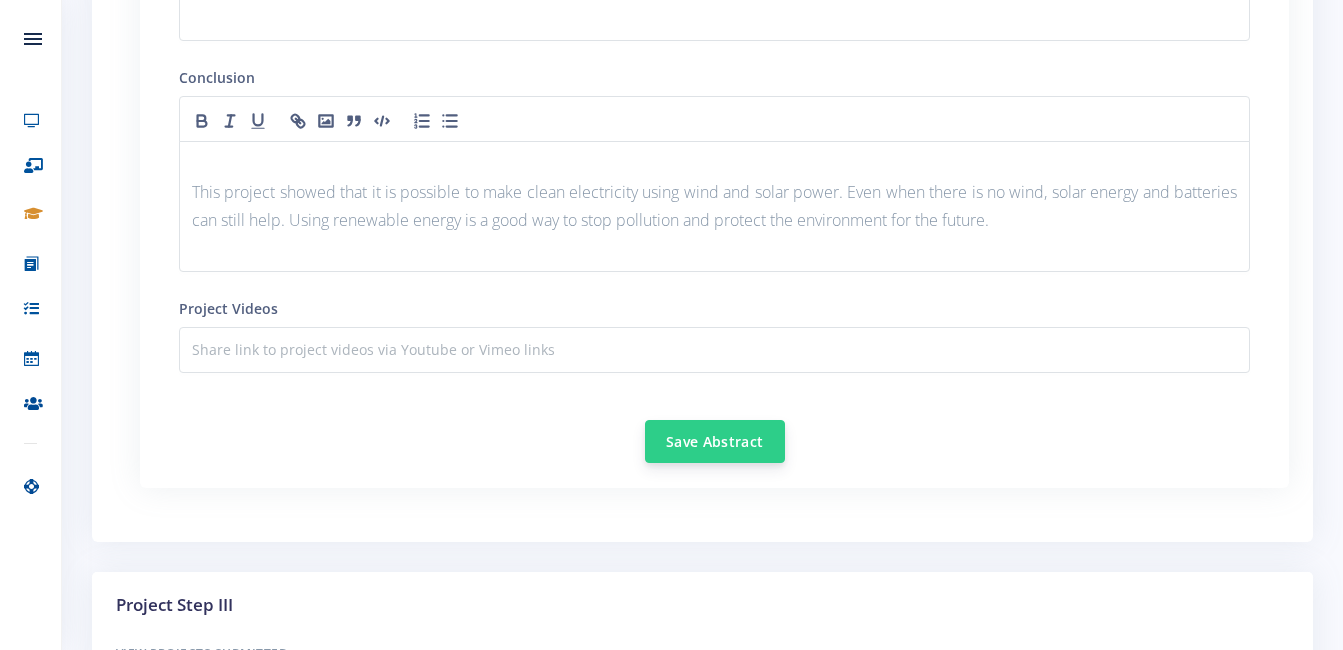 click on "Save Abstract" at bounding box center [715, 441] 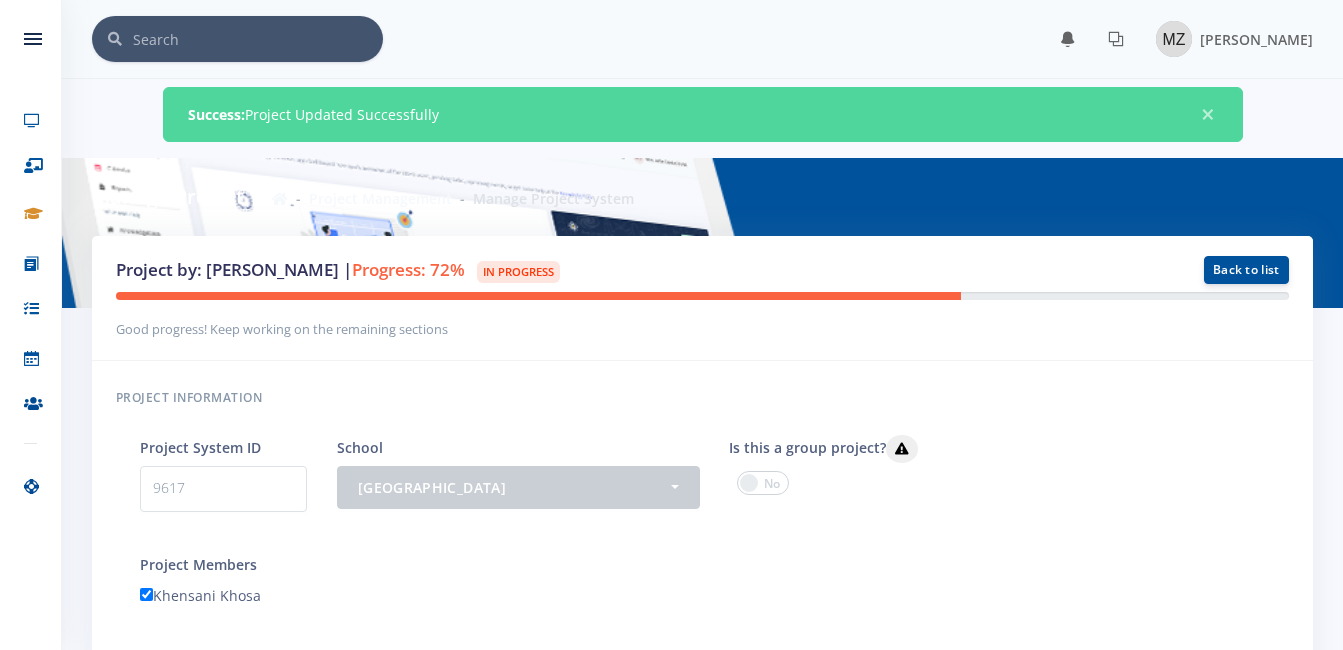 scroll, scrollTop: 0, scrollLeft: 0, axis: both 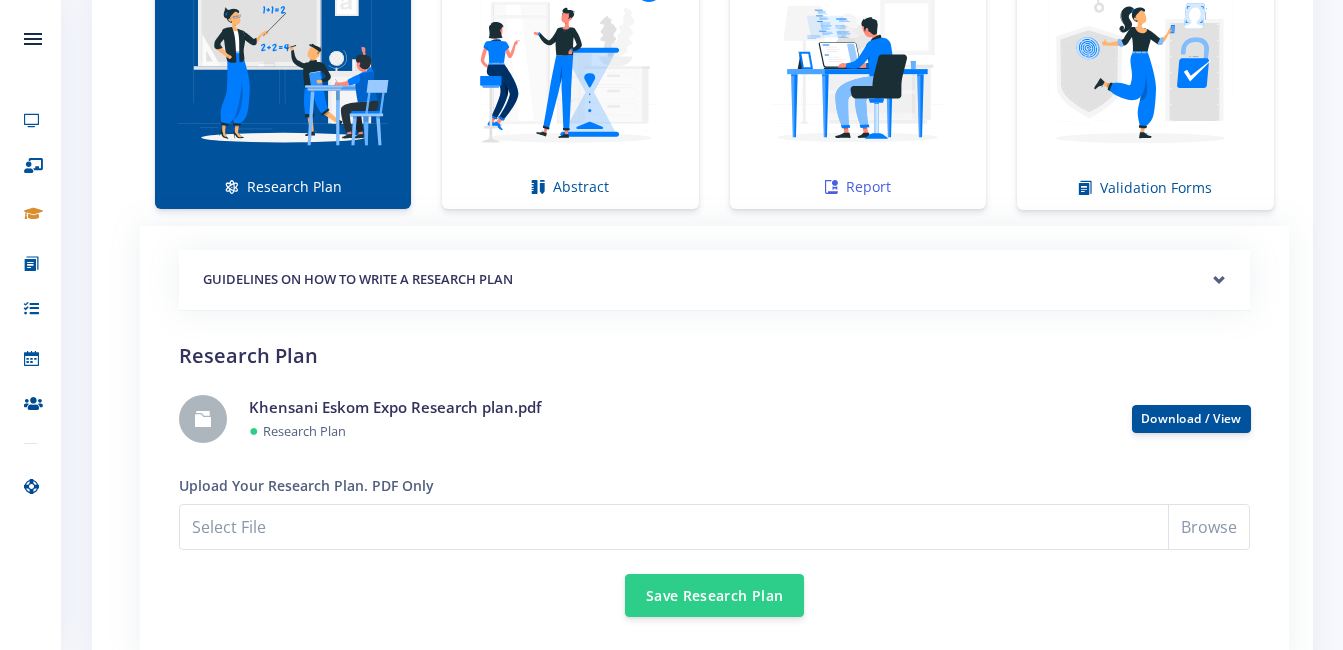 click at bounding box center [858, 64] 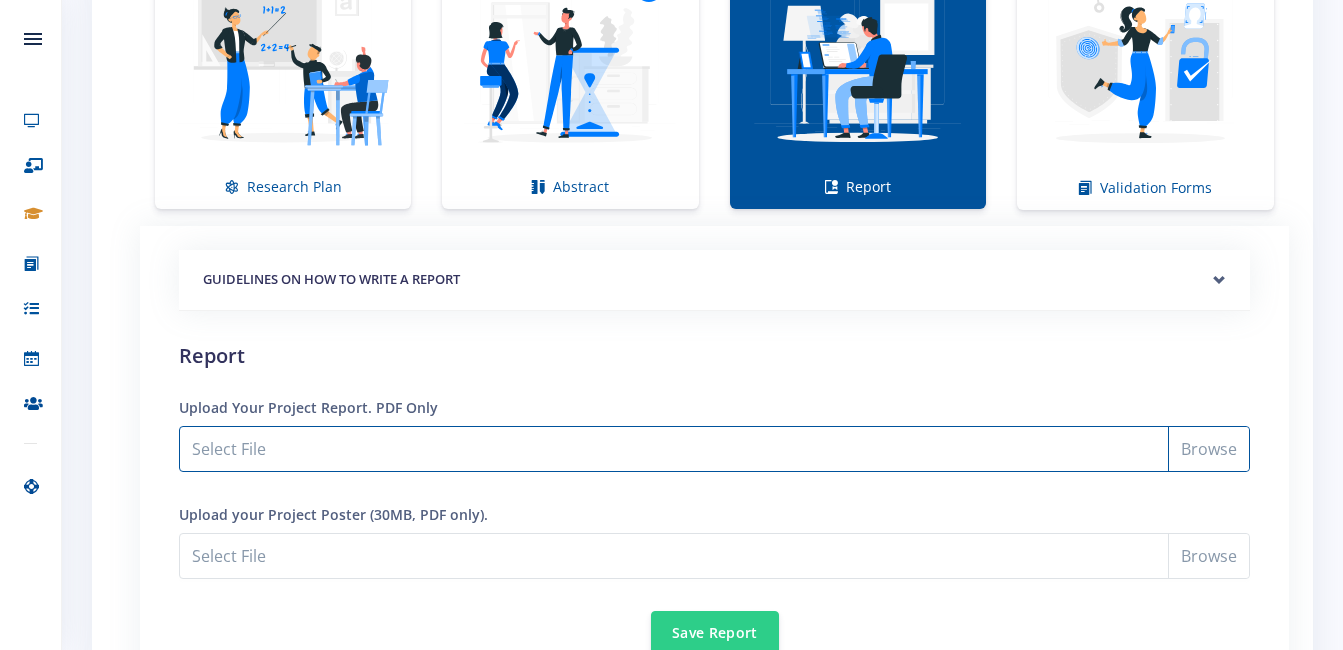 click on "Select File" at bounding box center (714, 449) 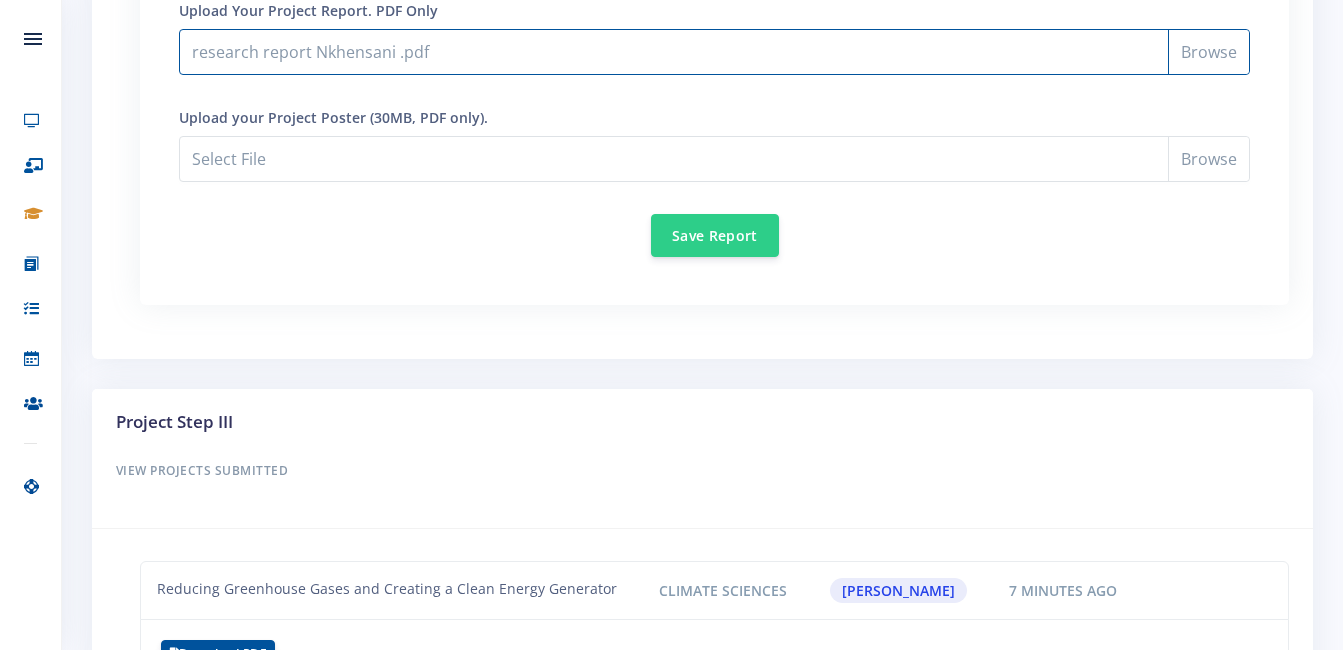 scroll, scrollTop: 1935, scrollLeft: 0, axis: vertical 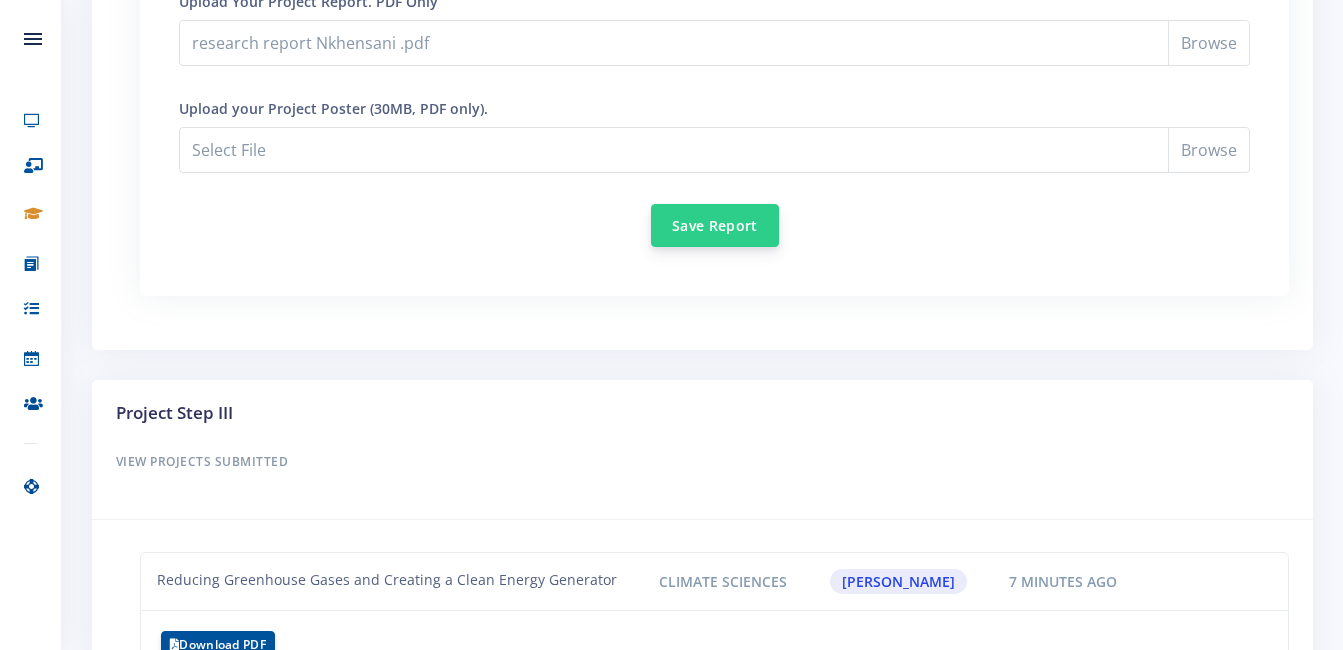 click on "Save Report" at bounding box center [715, 225] 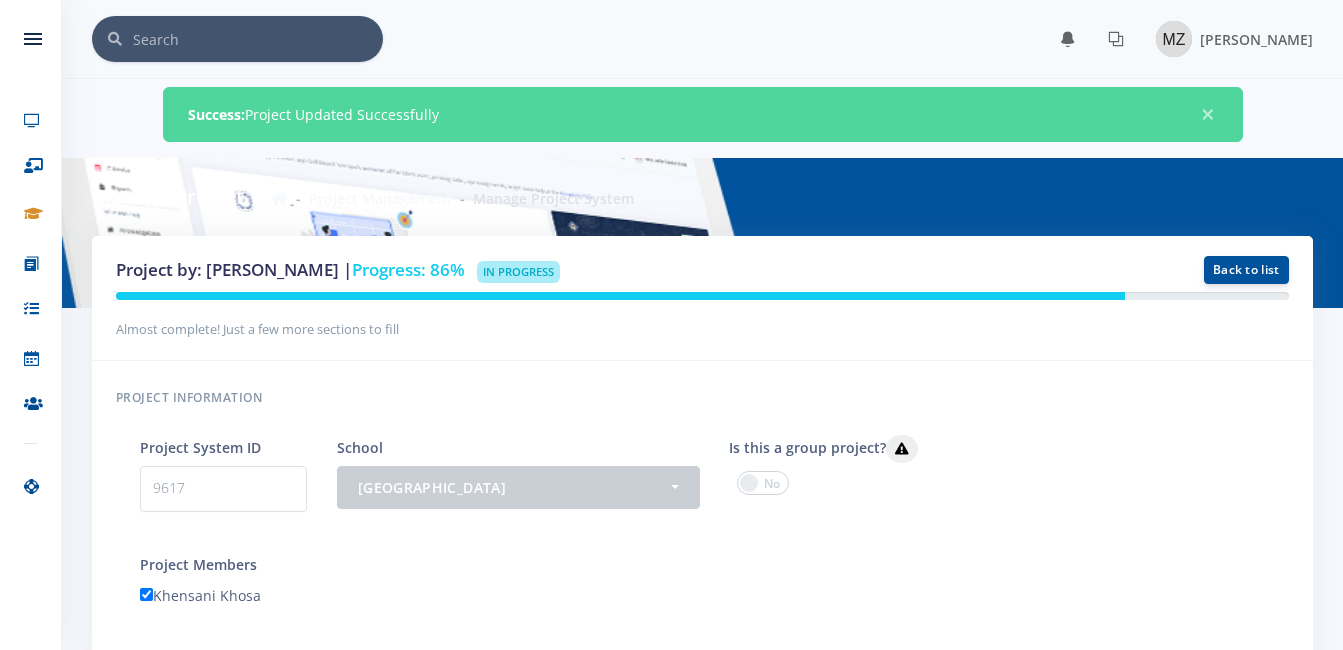 scroll, scrollTop: 0, scrollLeft: 0, axis: both 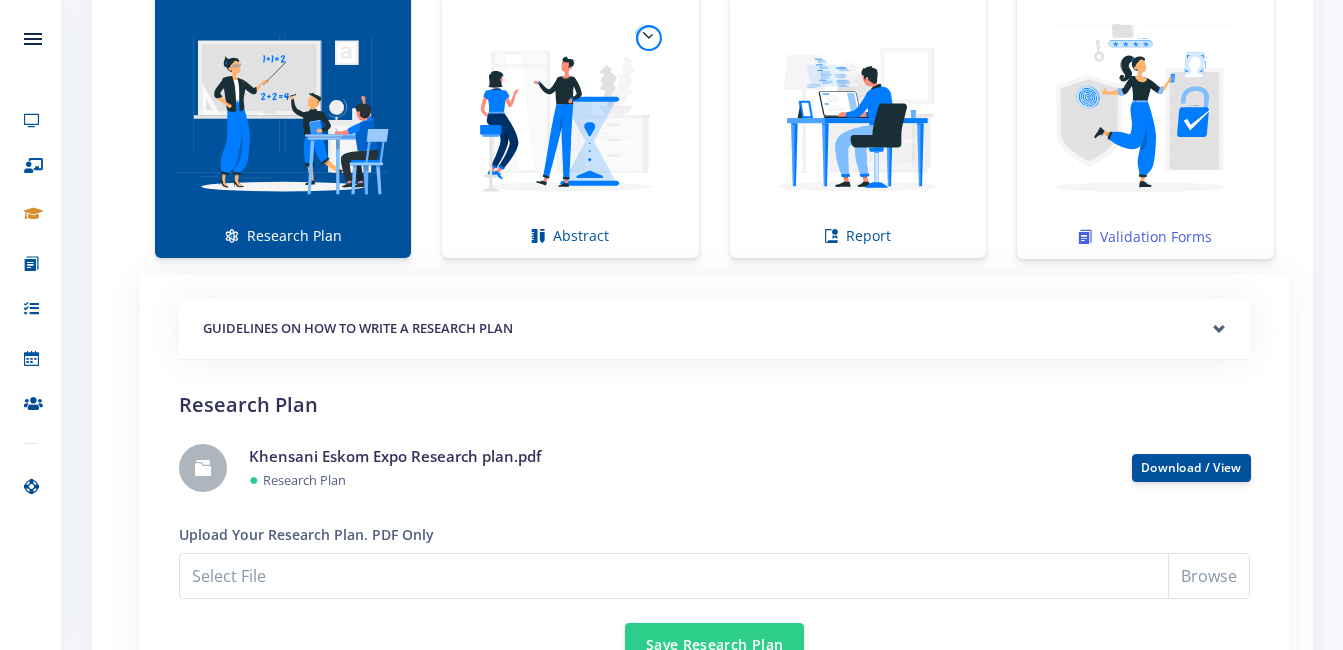 click at bounding box center [1145, 113] 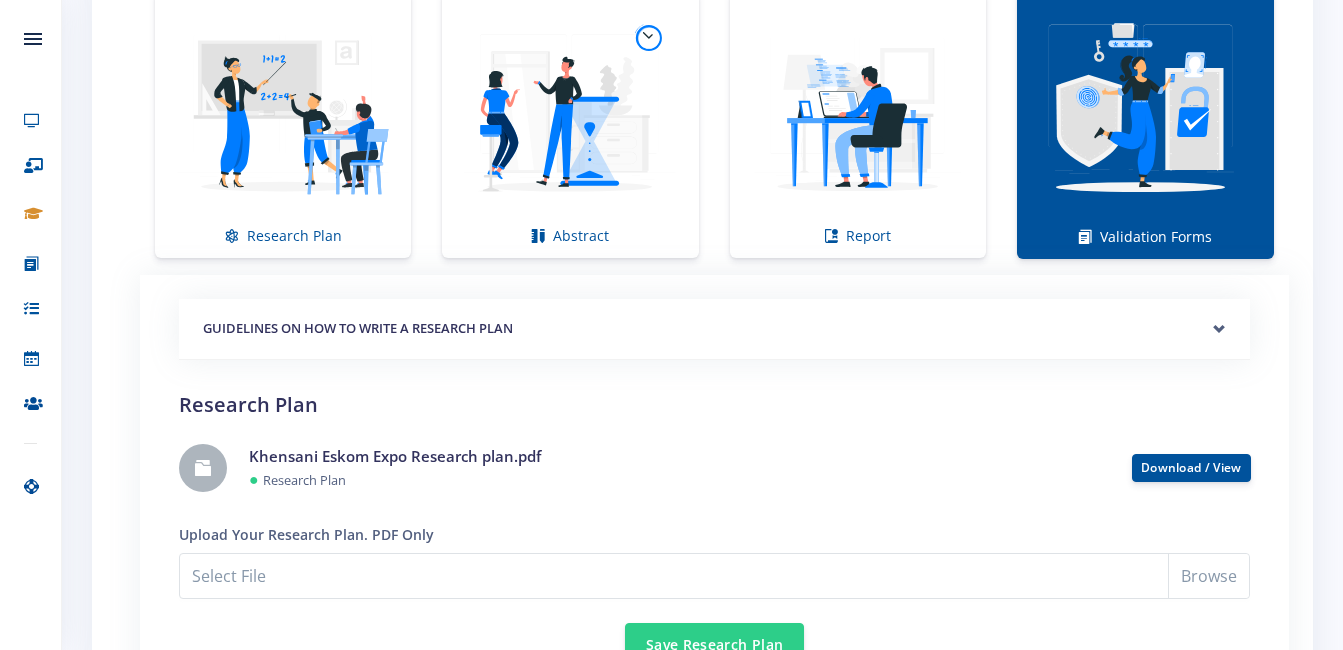 click at bounding box center (1145, 113) 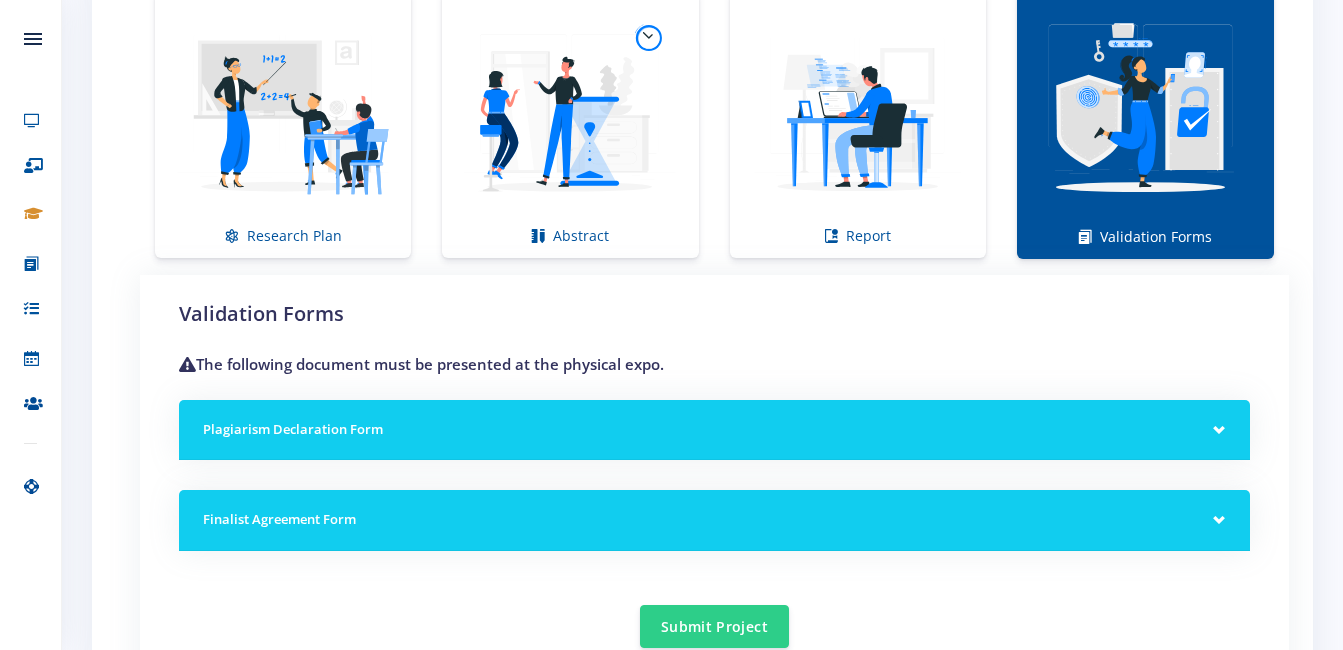 click at bounding box center (1145, 113) 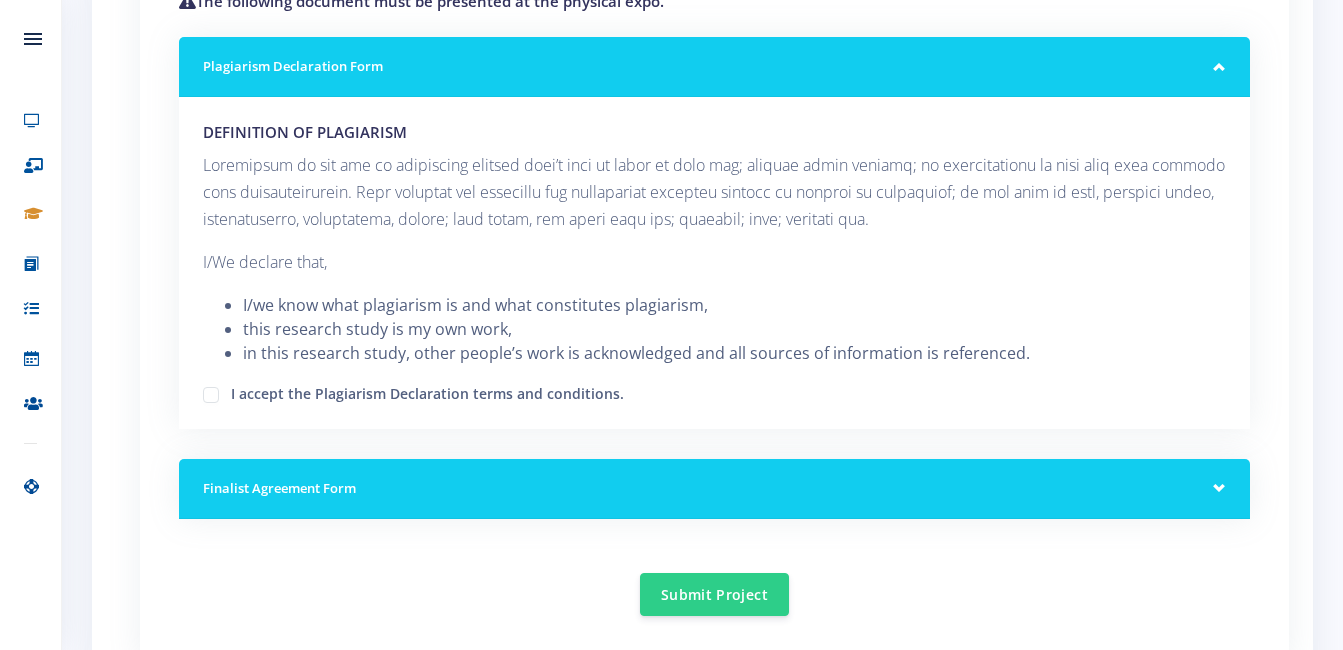 scroll, scrollTop: 1848, scrollLeft: 0, axis: vertical 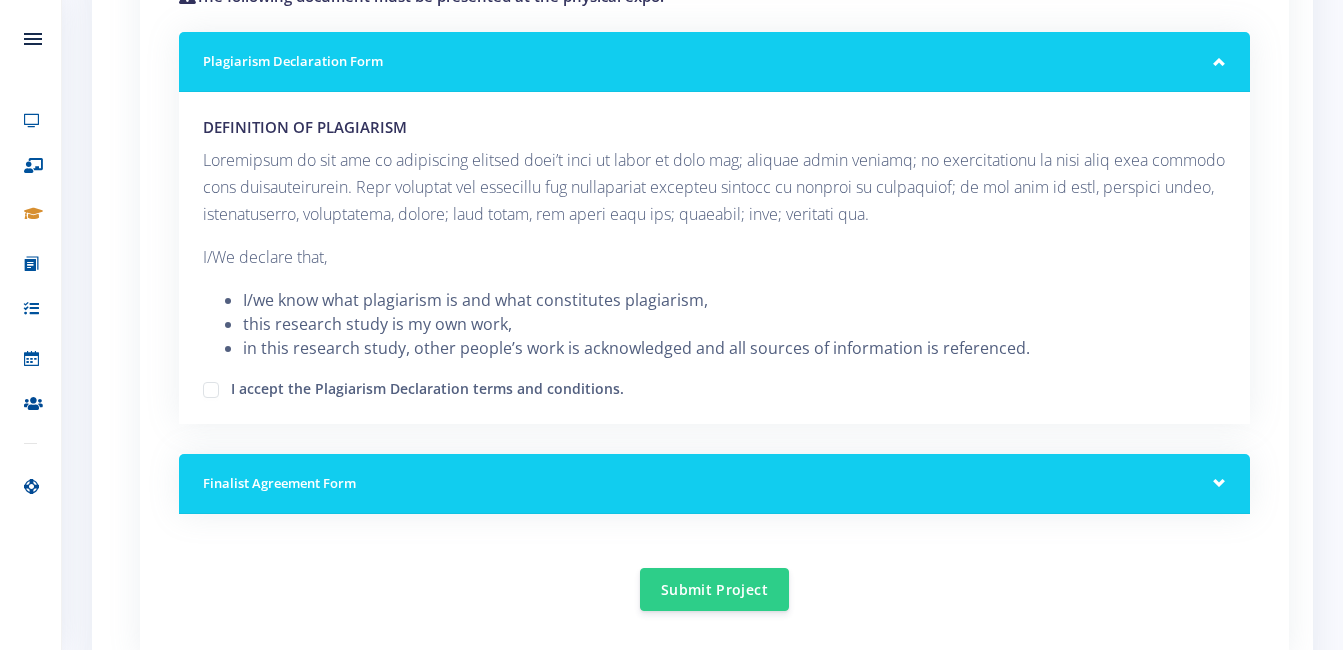 click on "DEFINITION OF
PLAGIARISM
I/We declare that,
I/we know what plagiarism is and
what
constitutes plagiarism," at bounding box center (714, 257) 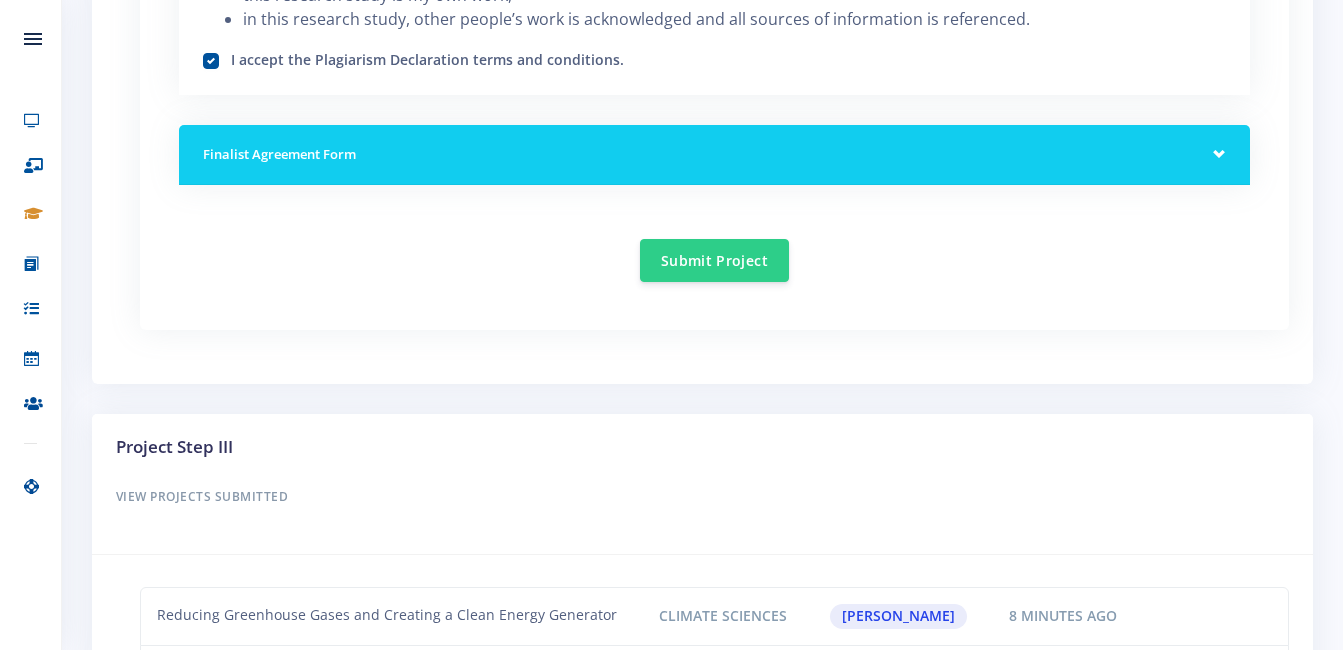 scroll, scrollTop: 2182, scrollLeft: 0, axis: vertical 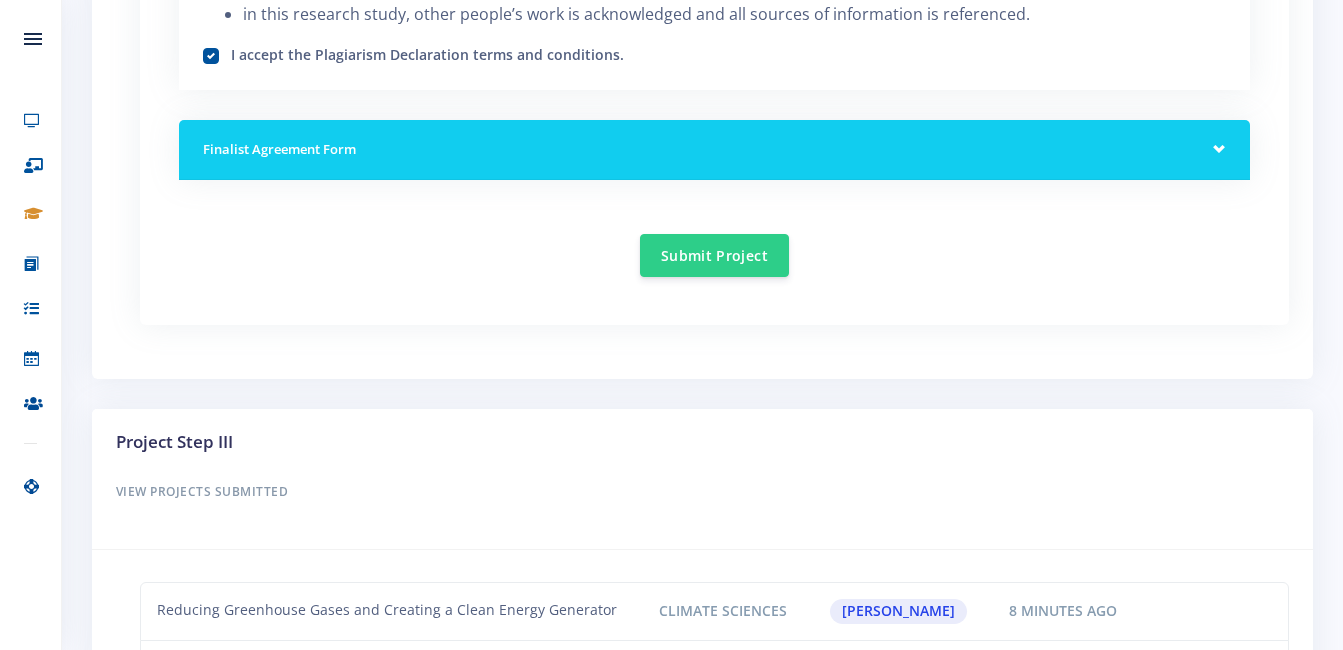 click on "Finalist Agreement
Form" at bounding box center [714, 150] 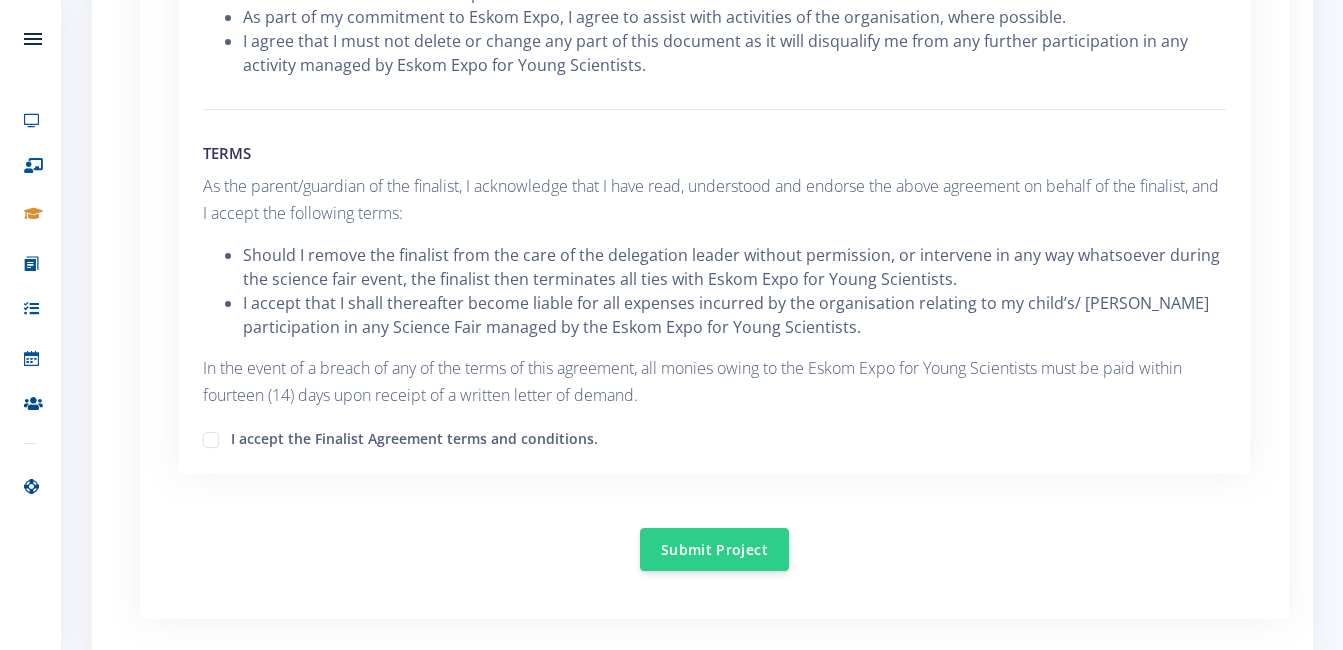 scroll, scrollTop: 3108, scrollLeft: 0, axis: vertical 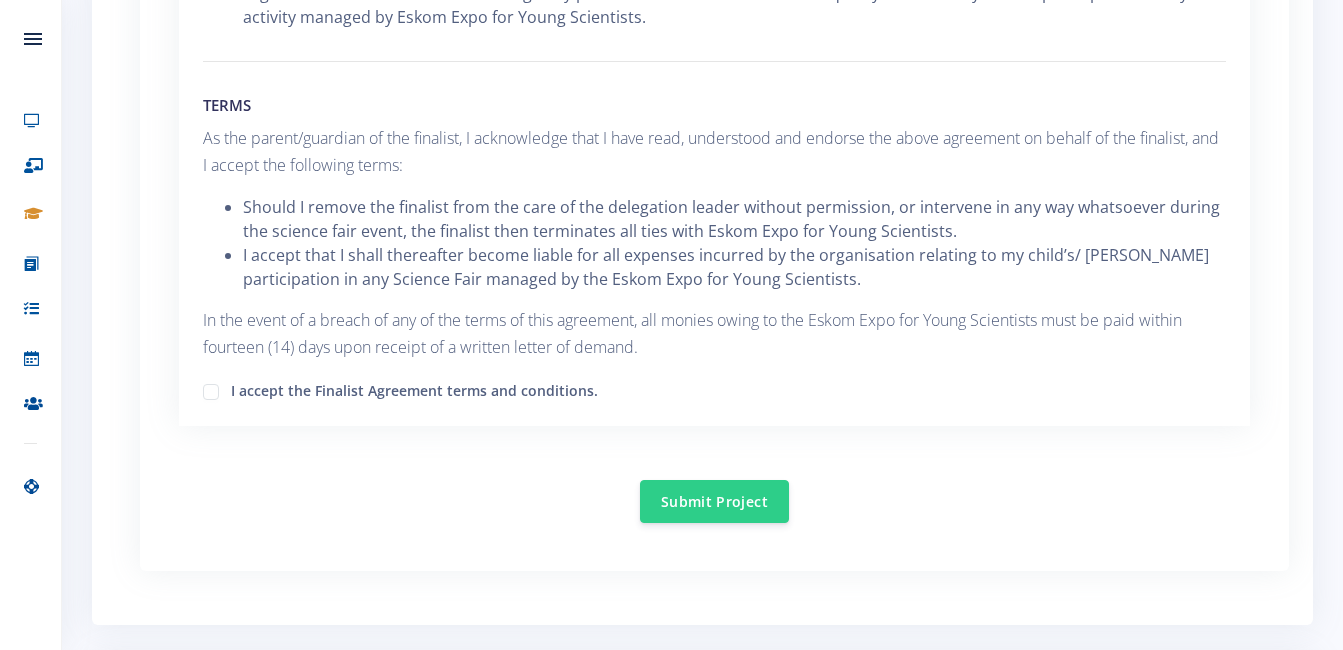 click on "I accept the
Finalist Agreement
terms and conditions." at bounding box center (414, 388) 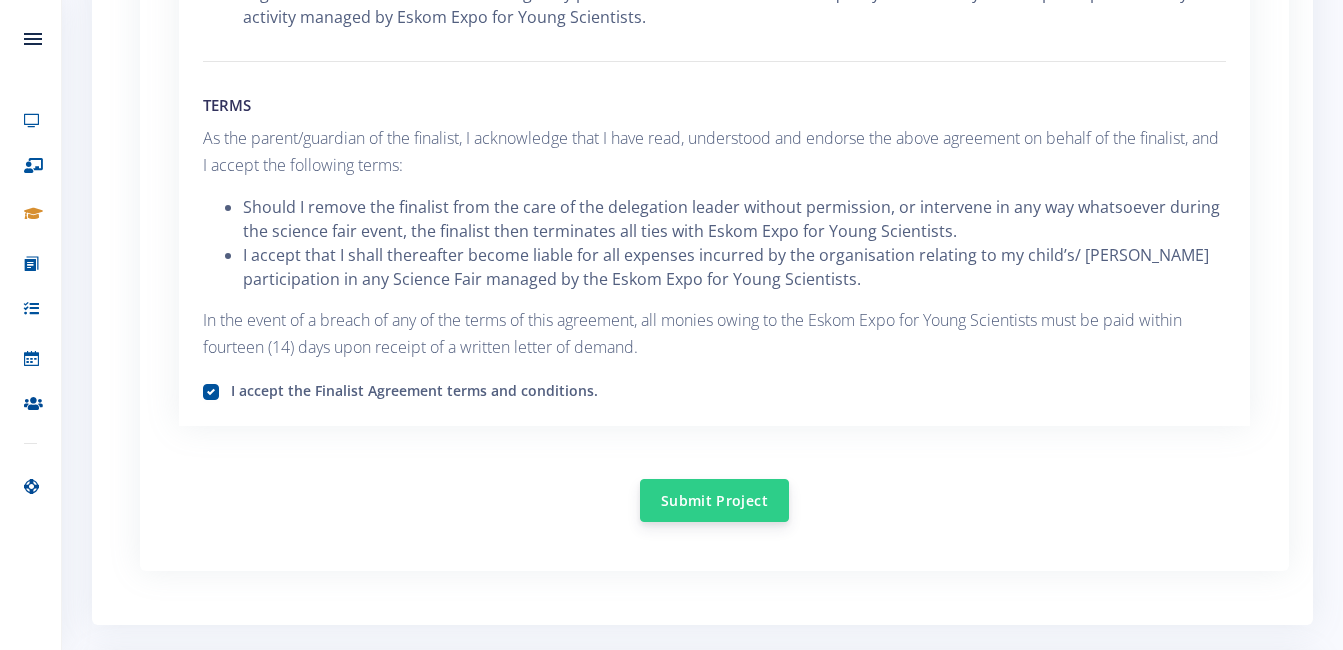 click on "Submit Project" at bounding box center [714, 500] 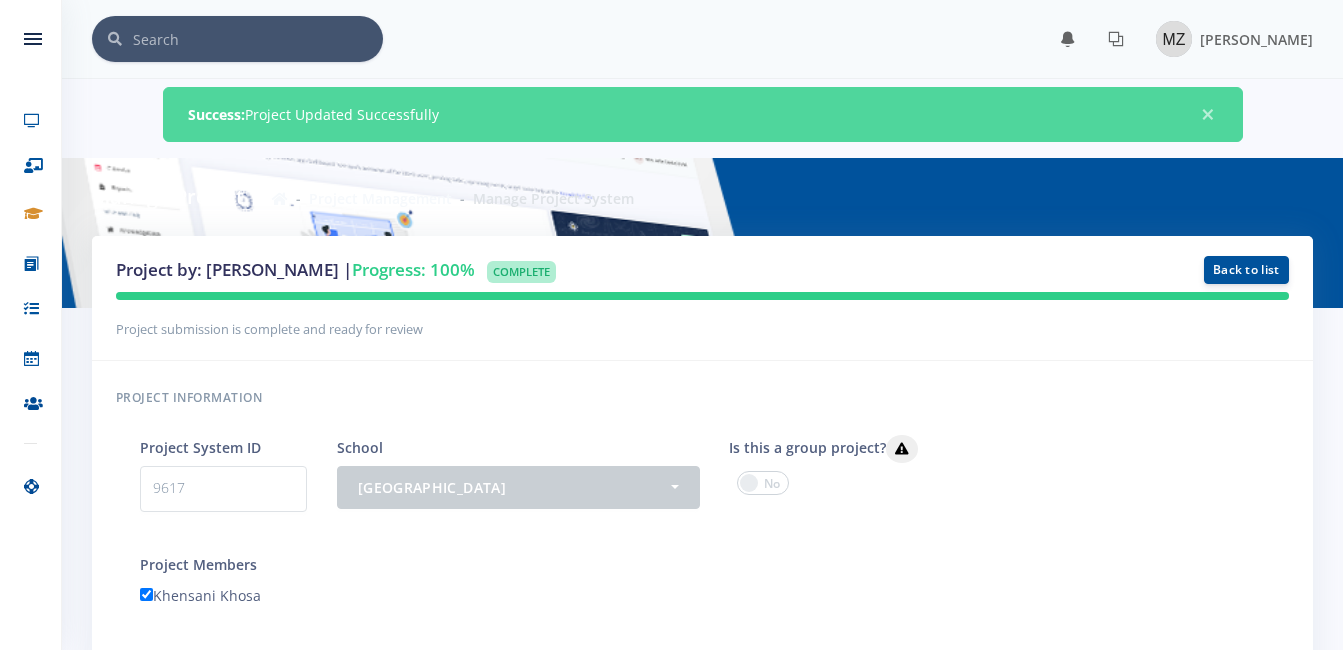 scroll, scrollTop: 0, scrollLeft: 0, axis: both 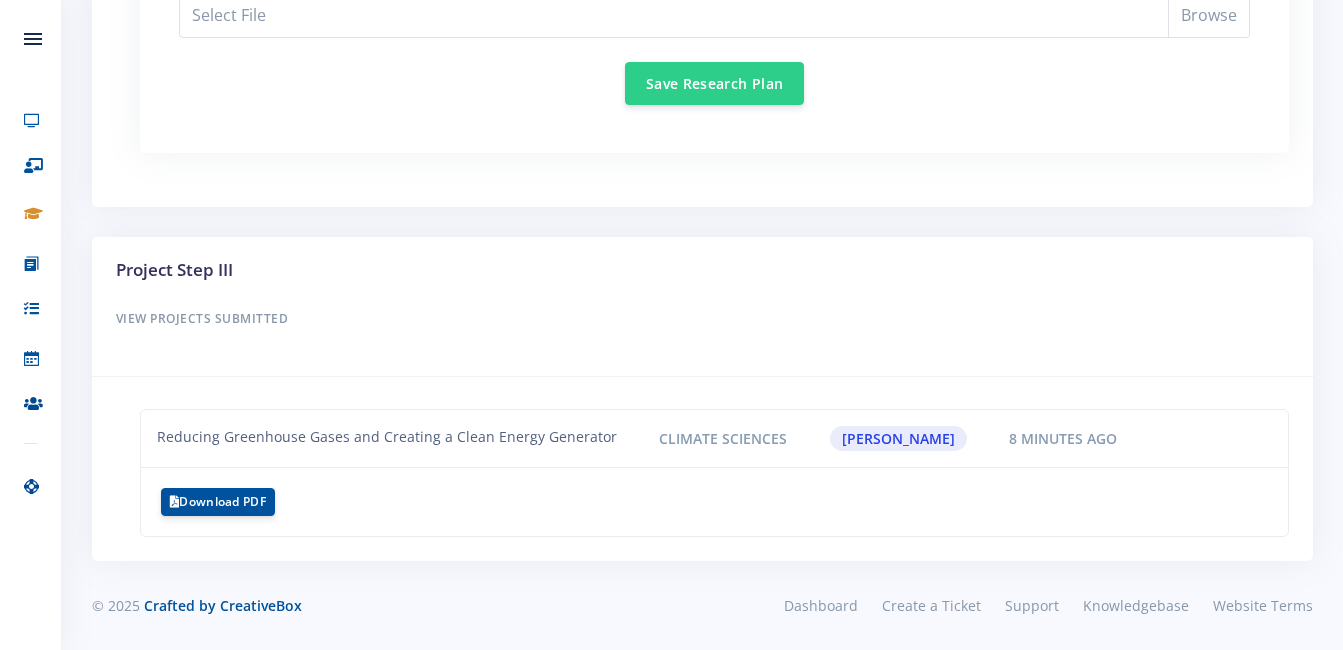 click on "Reducing Greenhouse Gases and Creating a Clean Energy Generator
Climate Sciences
Michelle Zitha
8 minutes ago" at bounding box center (714, 438) 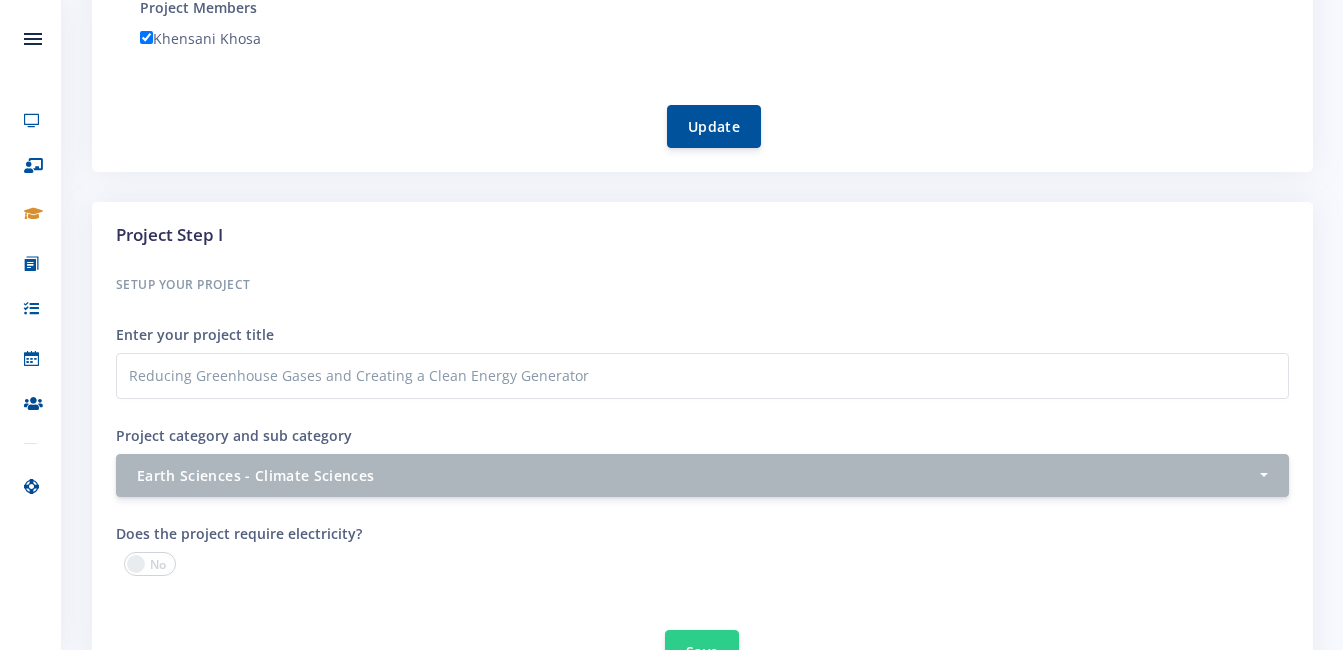 scroll, scrollTop: 2041, scrollLeft: 0, axis: vertical 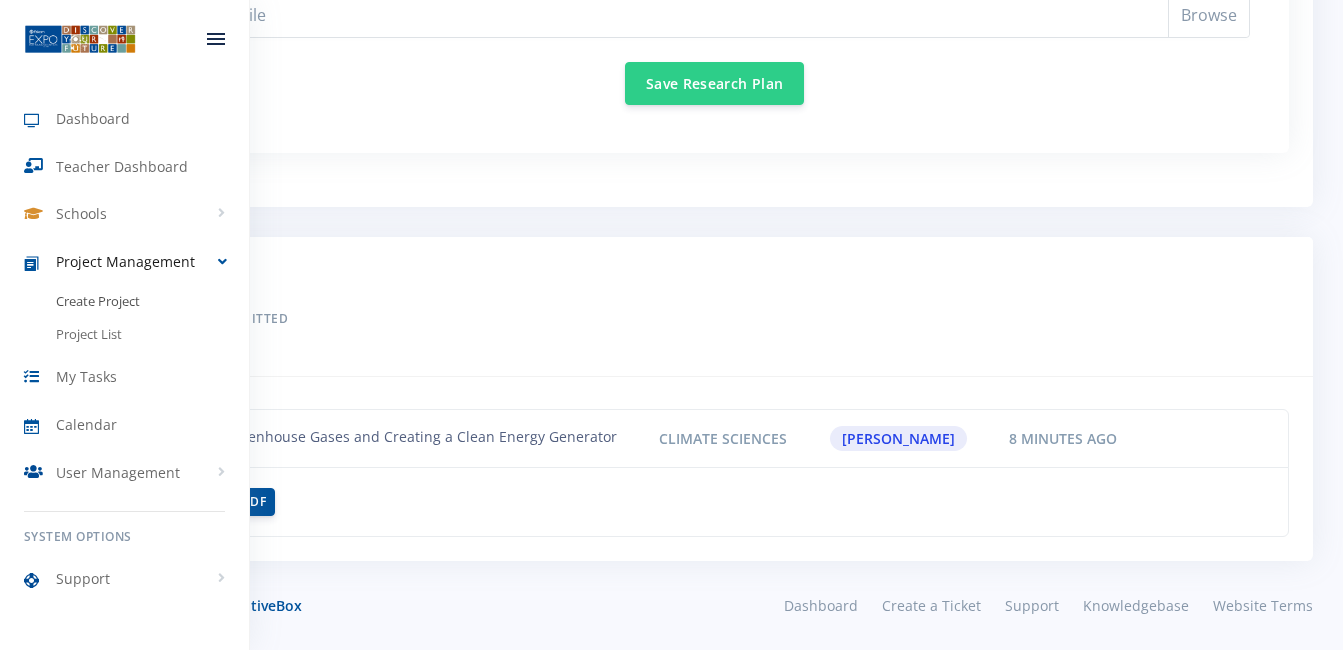 click on "Create Project" at bounding box center (98, 302) 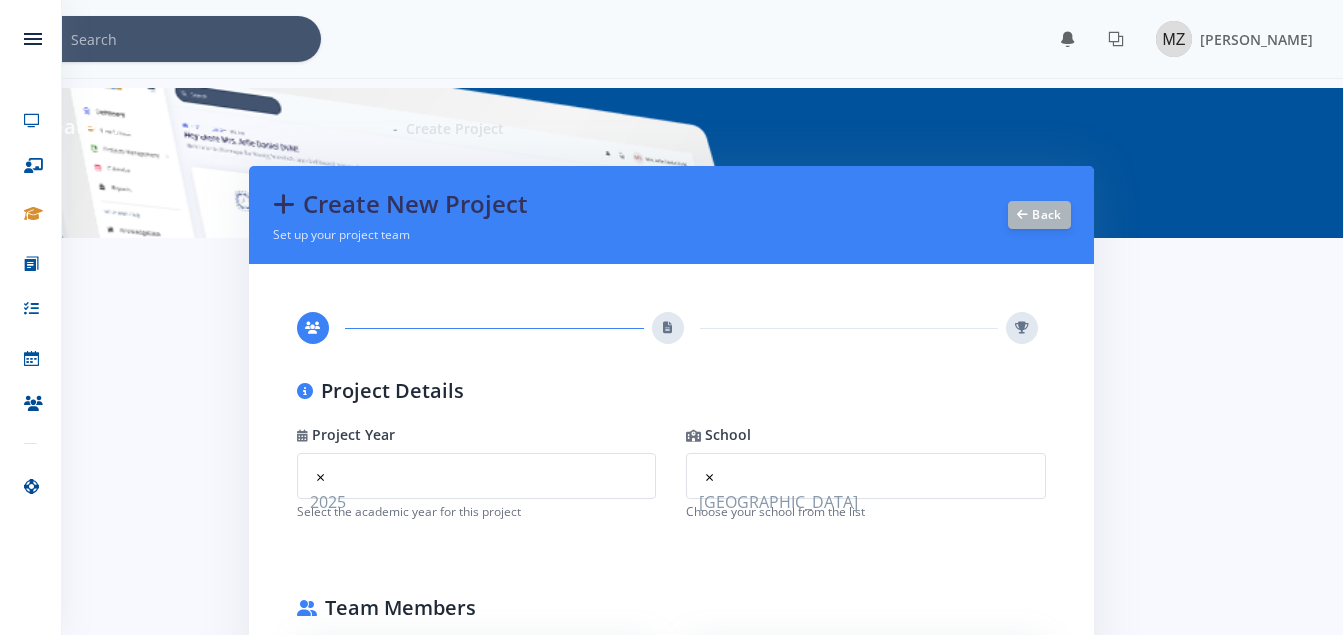 scroll, scrollTop: 0, scrollLeft: 0, axis: both 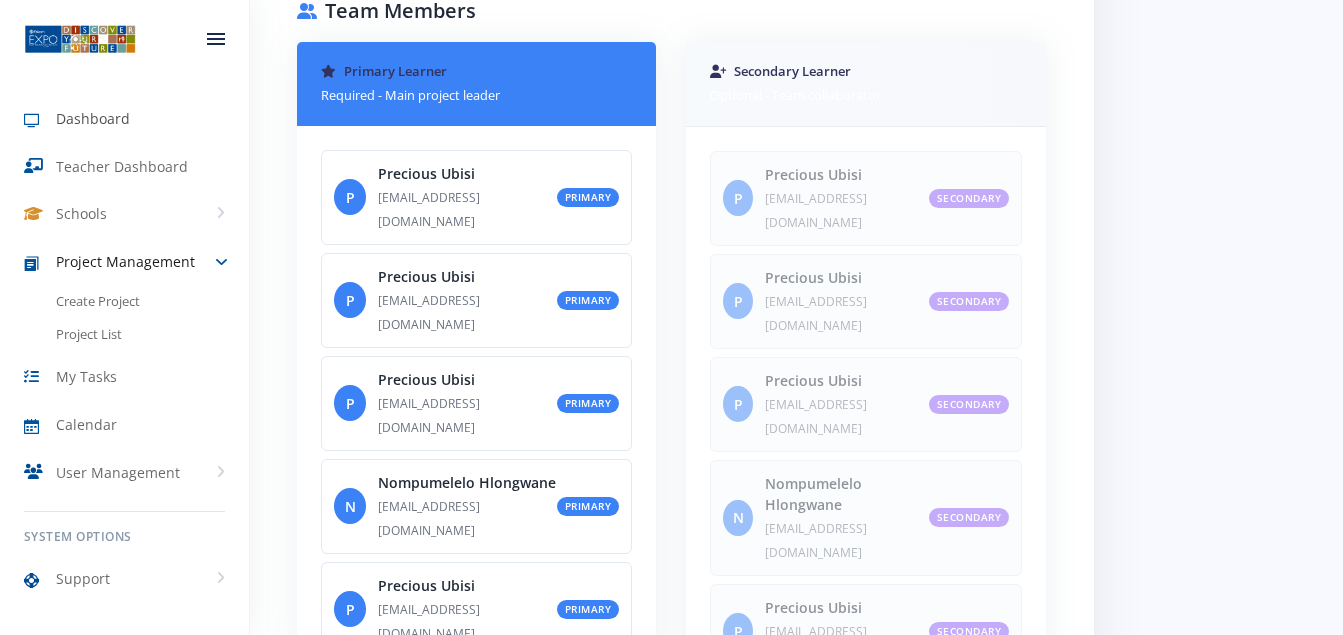 click on "Dashboard" at bounding box center [93, 118] 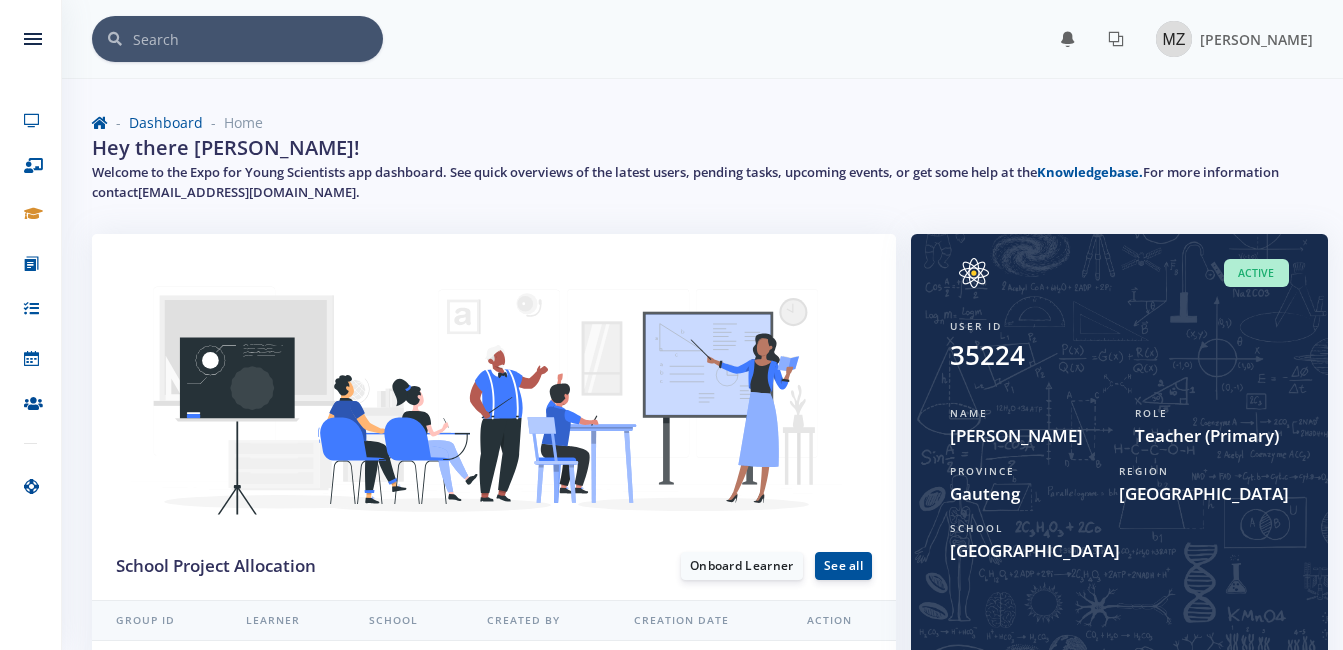 scroll, scrollTop: 0, scrollLeft: 0, axis: both 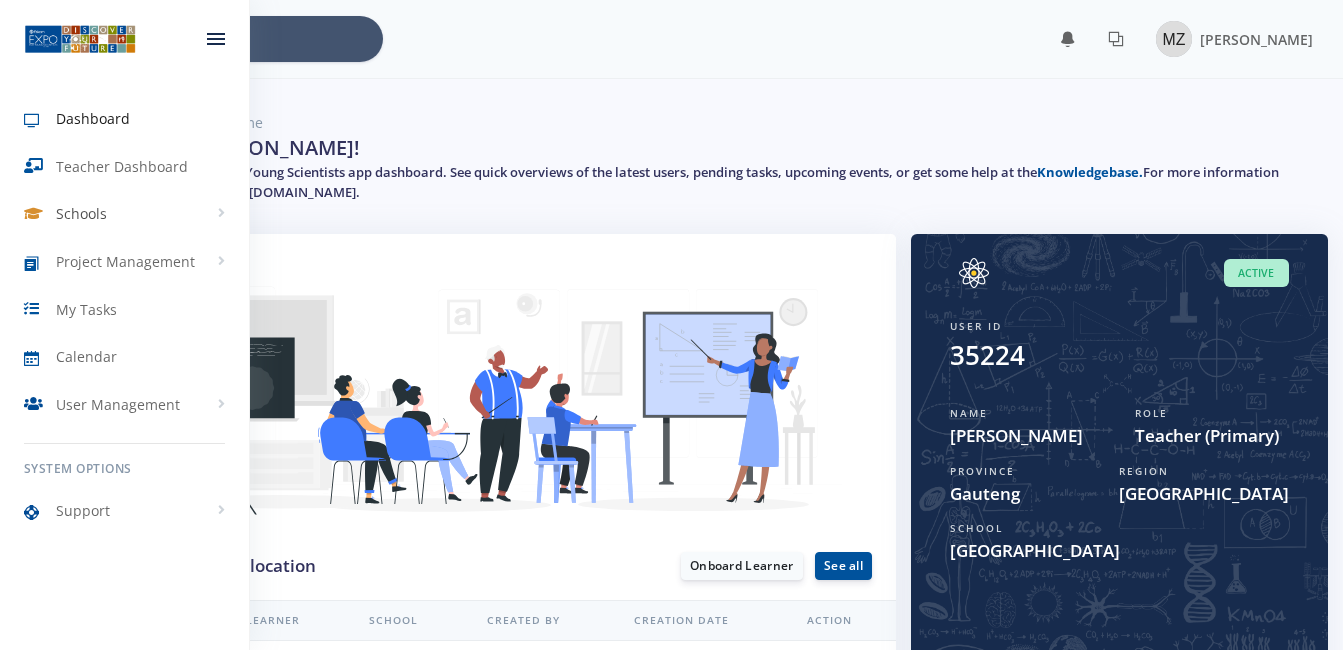 click on "Schools" at bounding box center [81, 213] 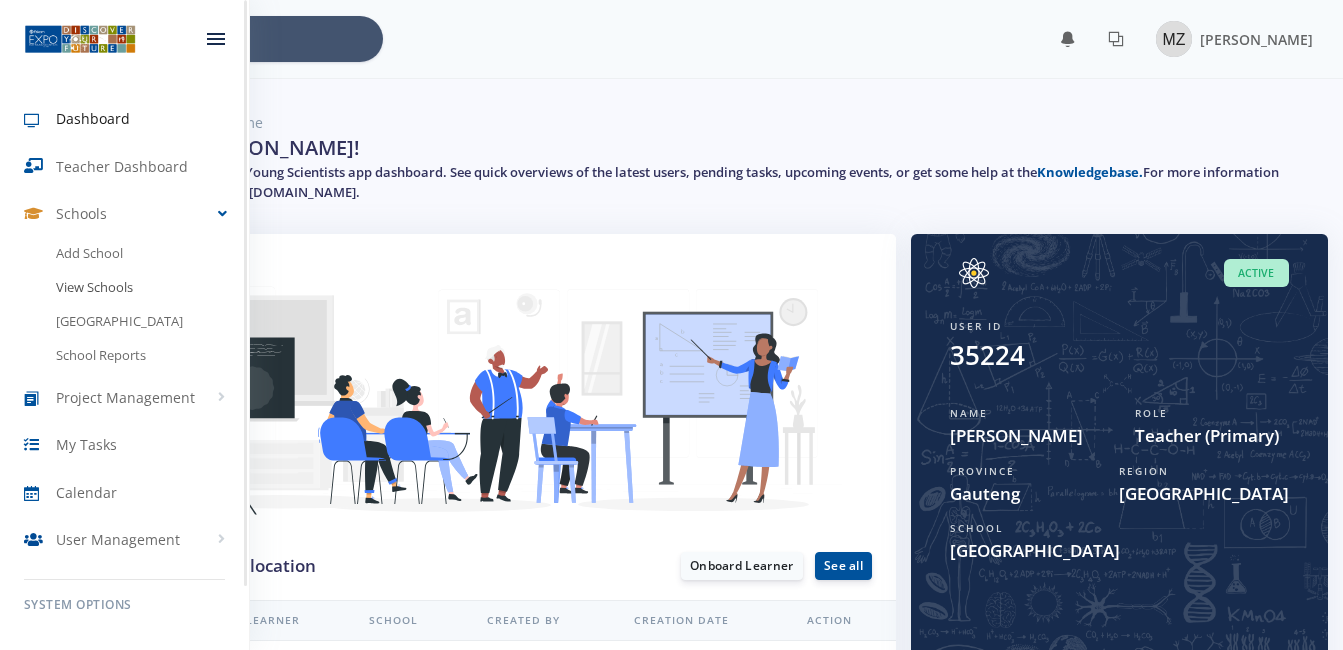 click on "View Schools" at bounding box center (124, 288) 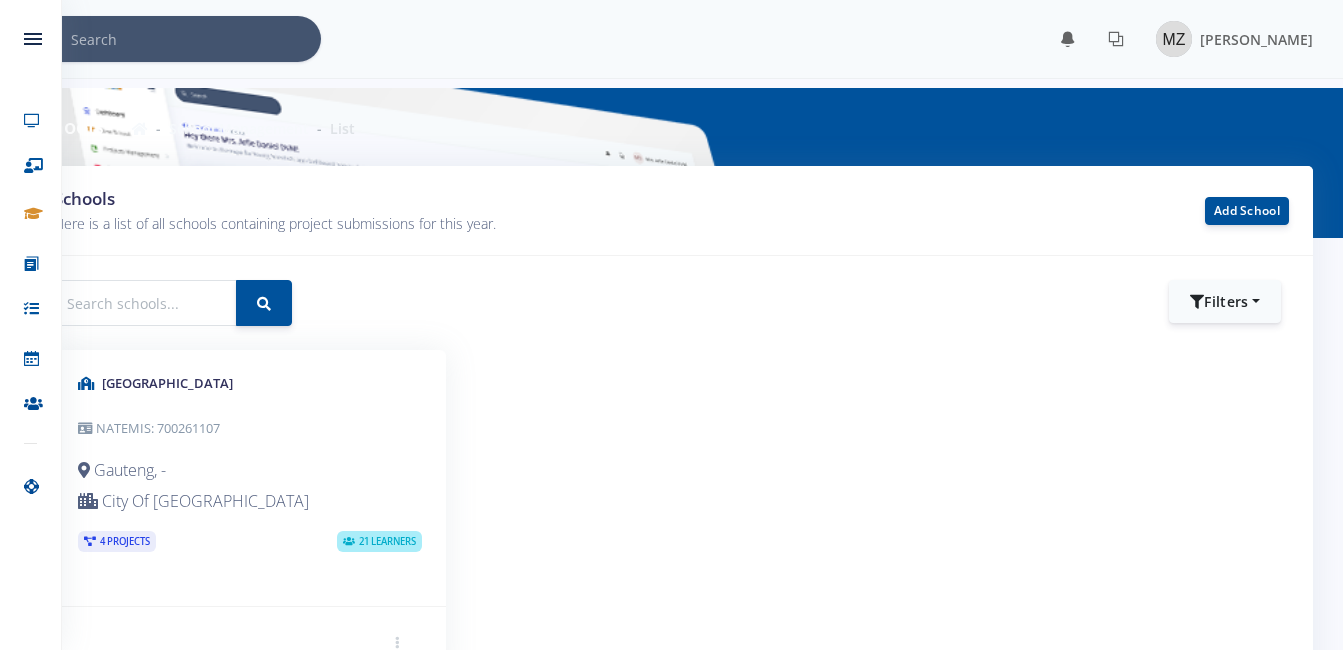 scroll, scrollTop: 0, scrollLeft: 0, axis: both 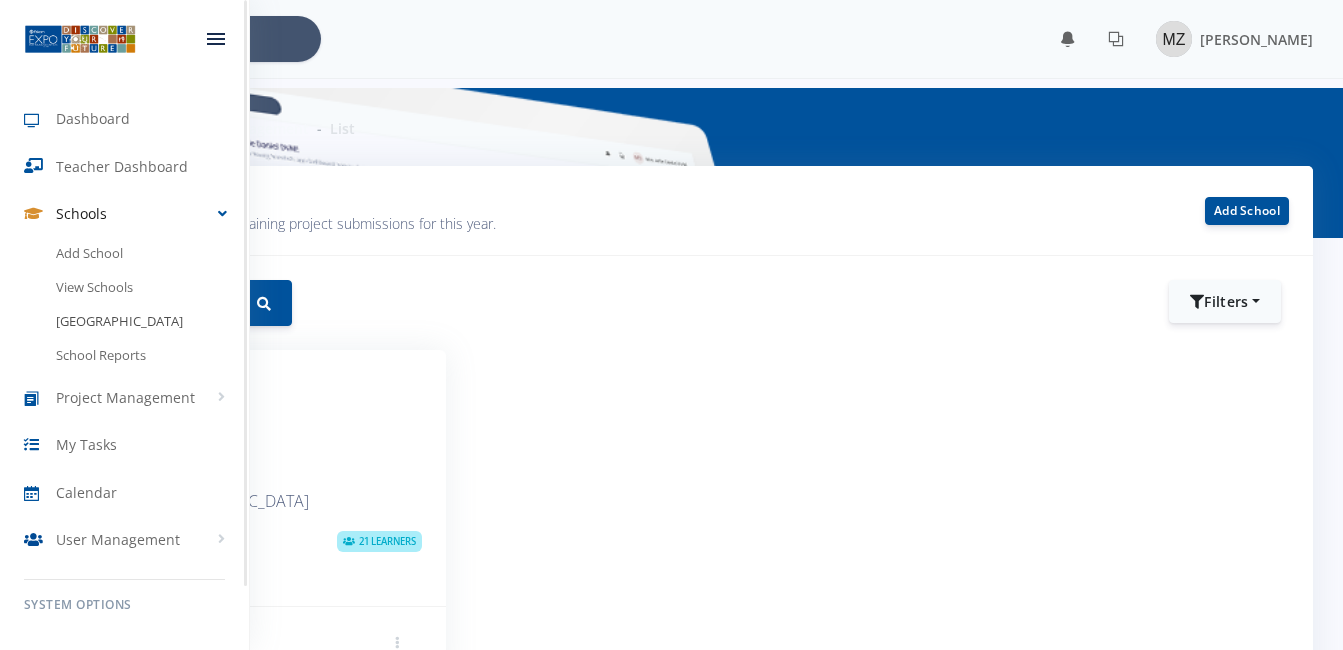 click on "[GEOGRAPHIC_DATA]" at bounding box center [124, 322] 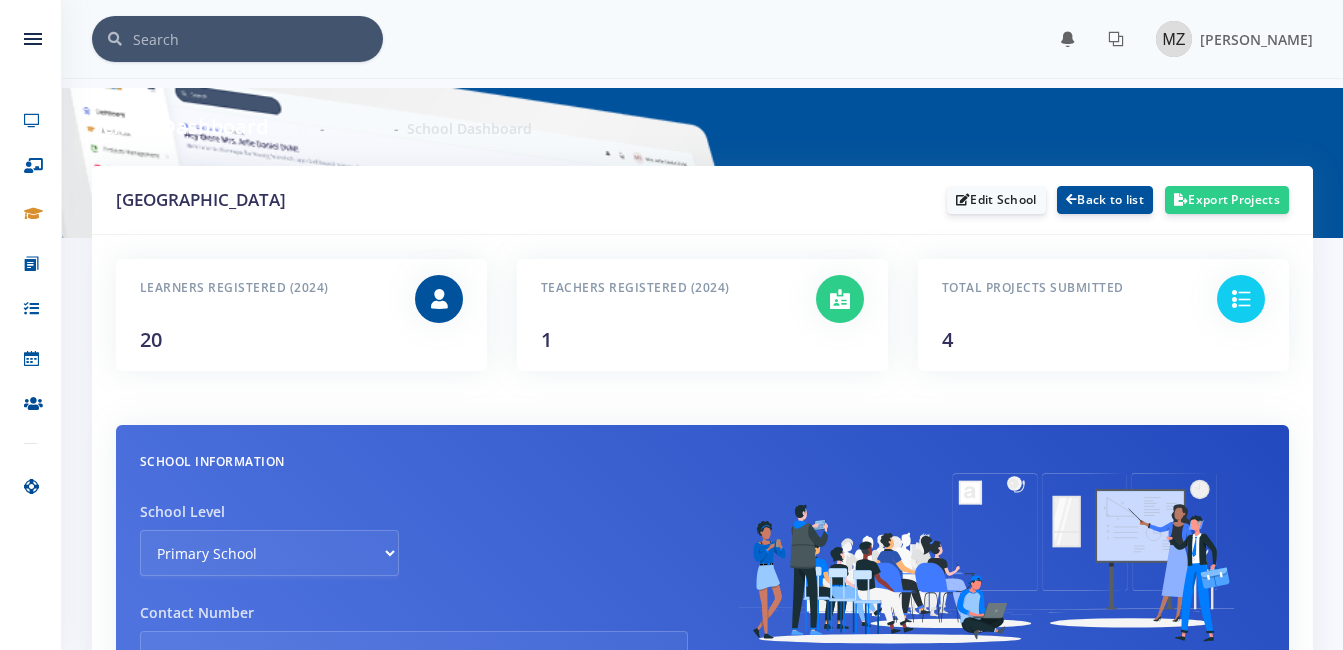 scroll, scrollTop: 0, scrollLeft: 0, axis: both 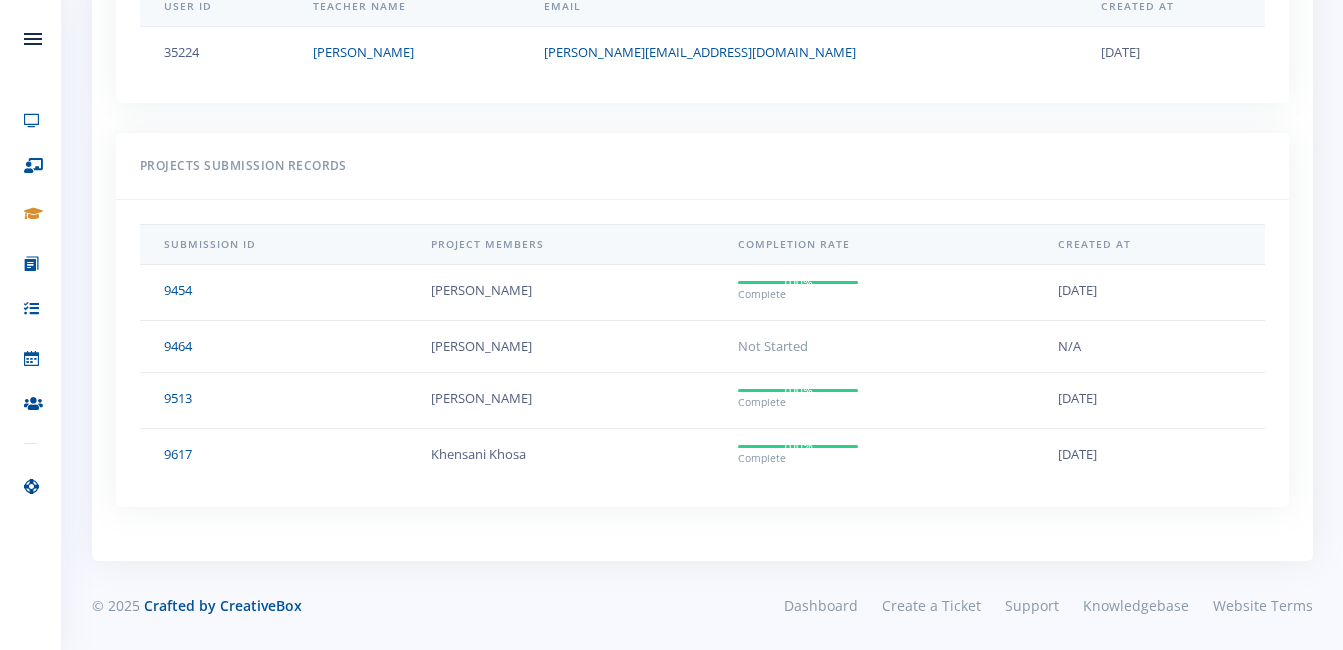 click on "[GEOGRAPHIC_DATA]
Edit School
Back to list
Export Projects
Learners Registered (2024) 20" at bounding box center [702, -682] 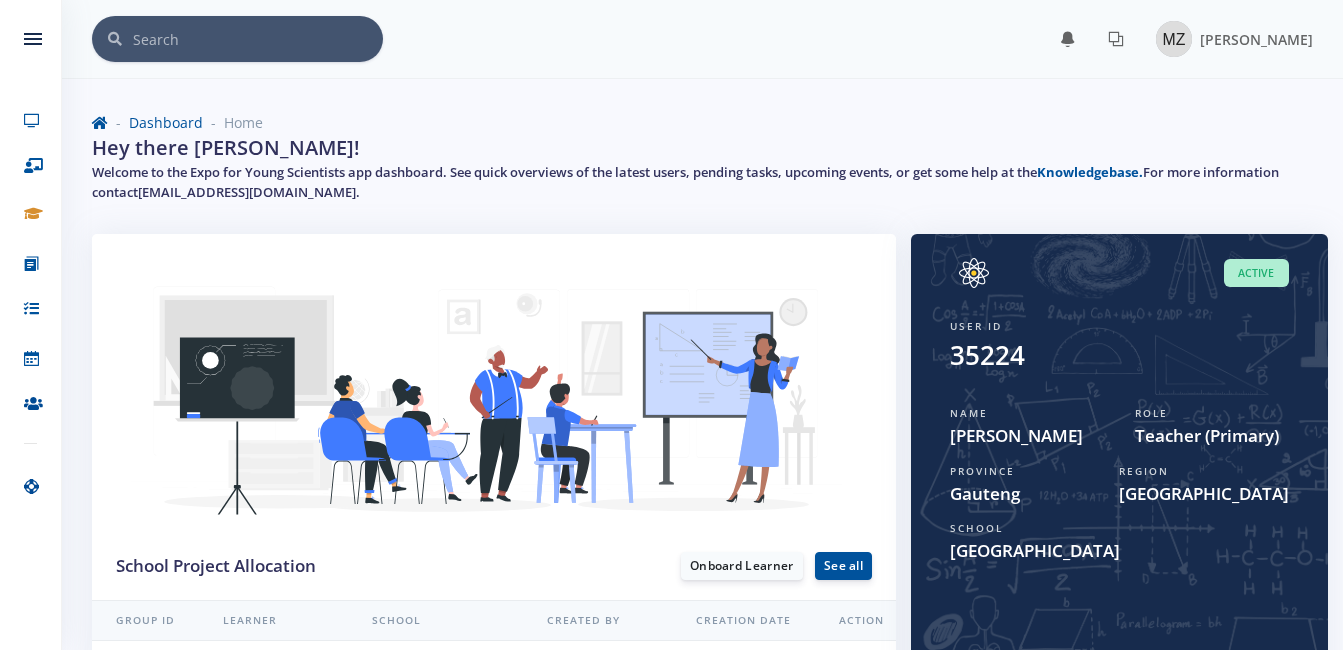 scroll, scrollTop: 0, scrollLeft: 0, axis: both 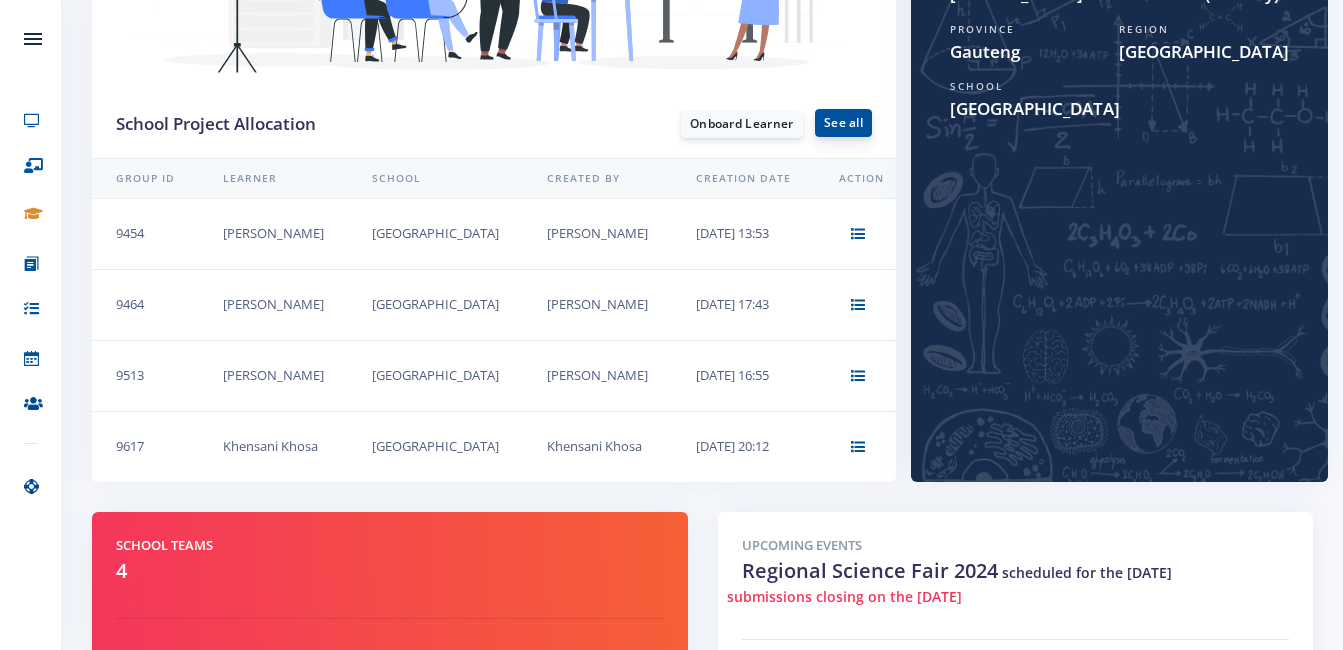 click on "See all" at bounding box center (843, 123) 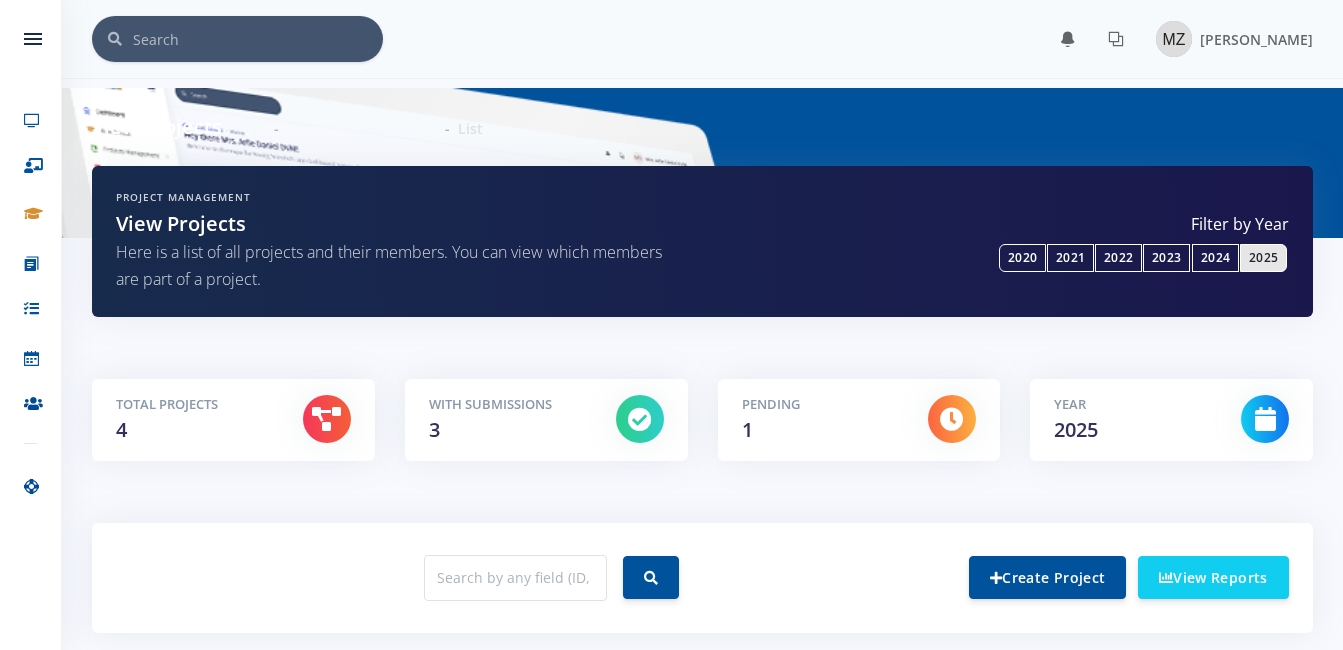 scroll, scrollTop: 0, scrollLeft: 0, axis: both 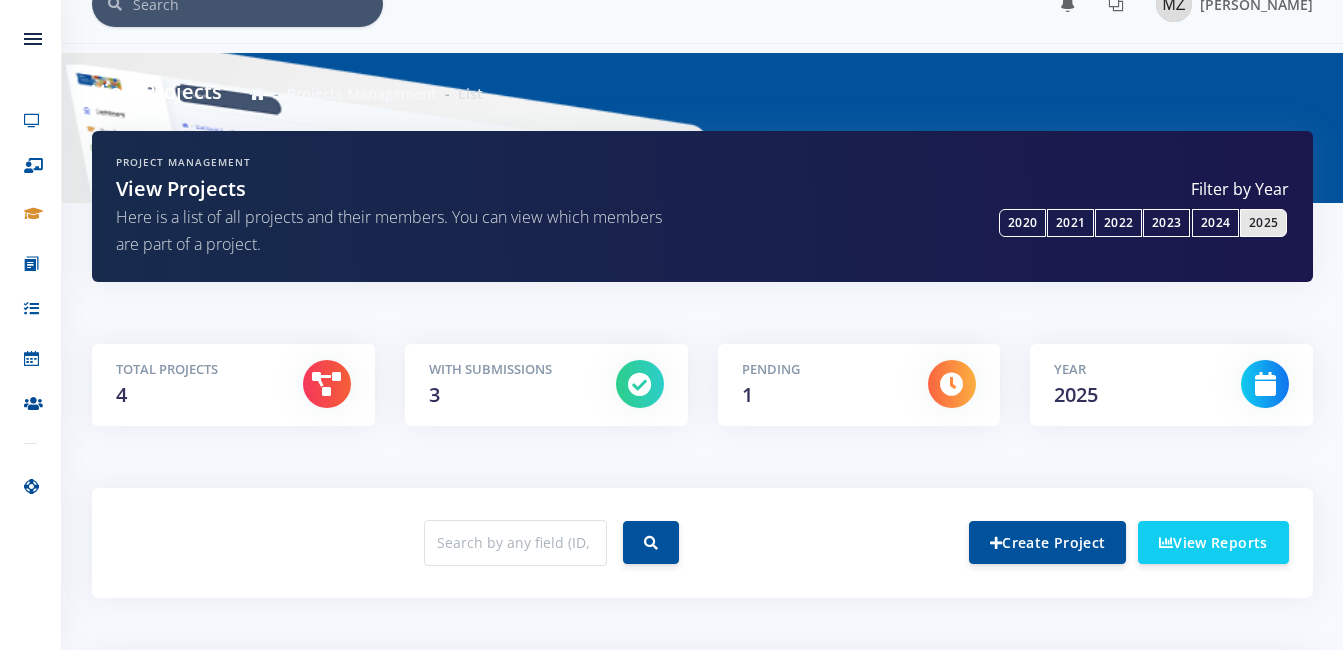 click on "Total Projects
4" at bounding box center [194, 385] 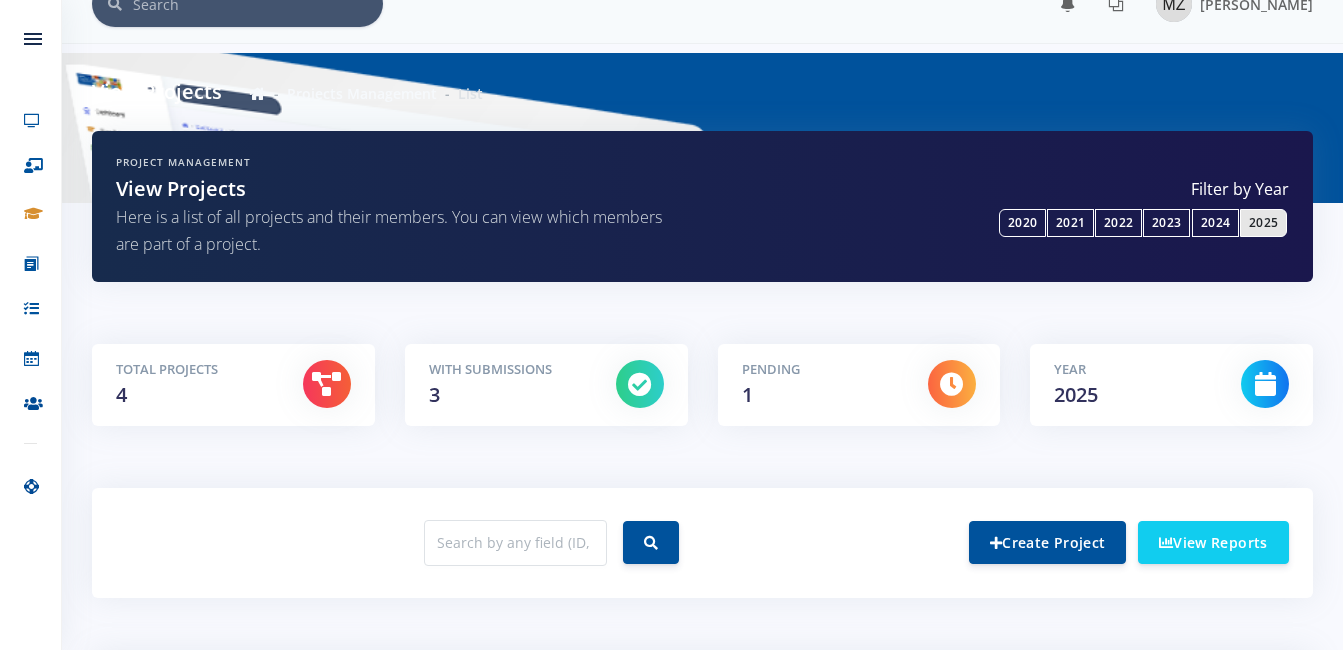 click at bounding box center [952, 384] 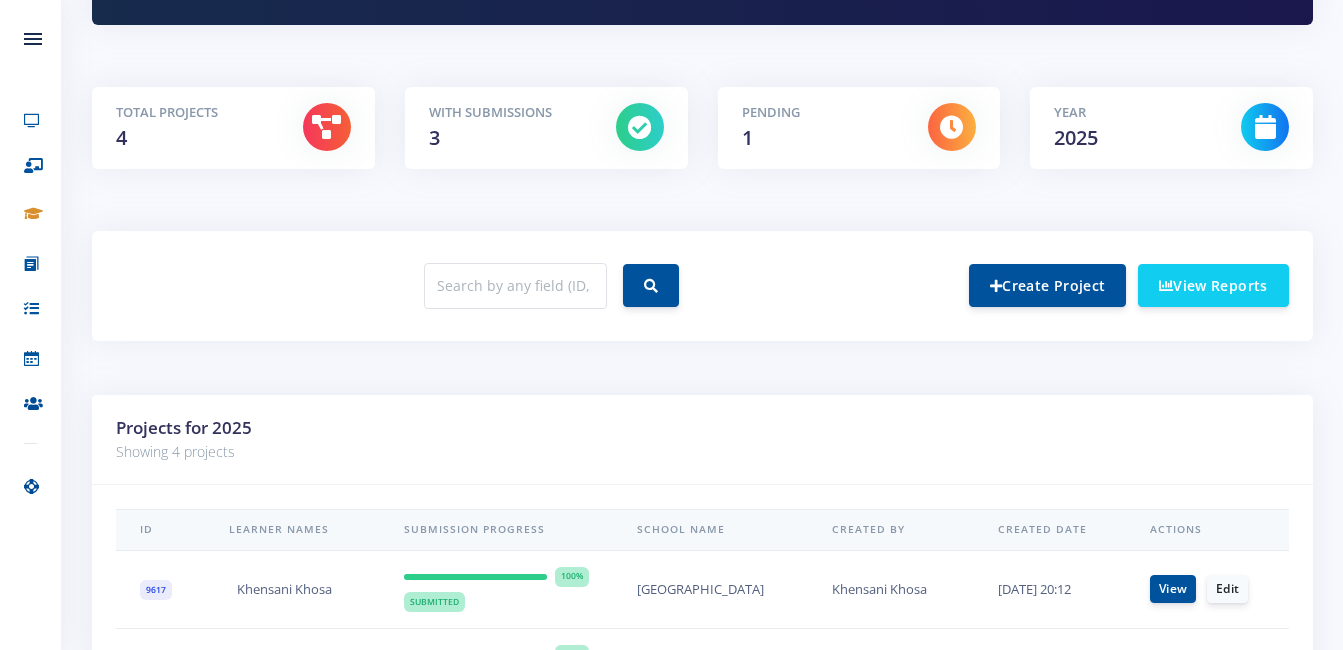 scroll, scrollTop: 0, scrollLeft: 0, axis: both 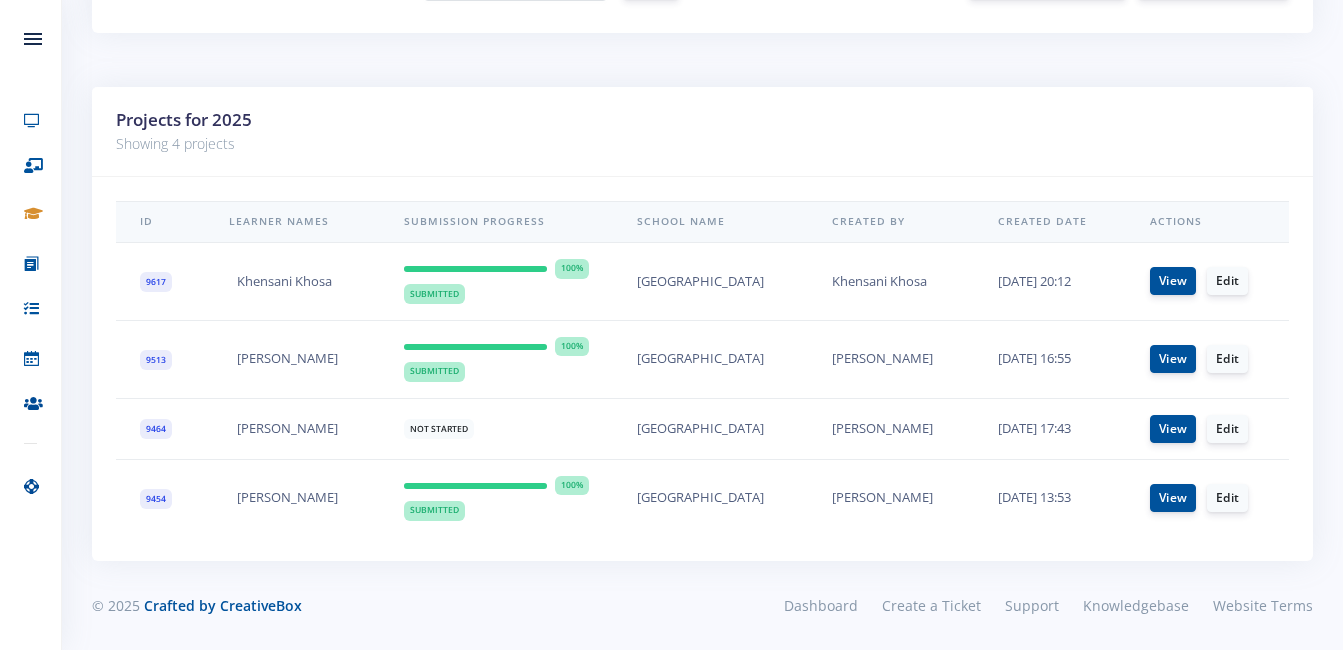 click on "ID
Learner Names
Submission Progress
School Name
Created By
Created Date
Actions
9617
Khensani Khosa 100% Submitted View Edit" at bounding box center (702, 368) 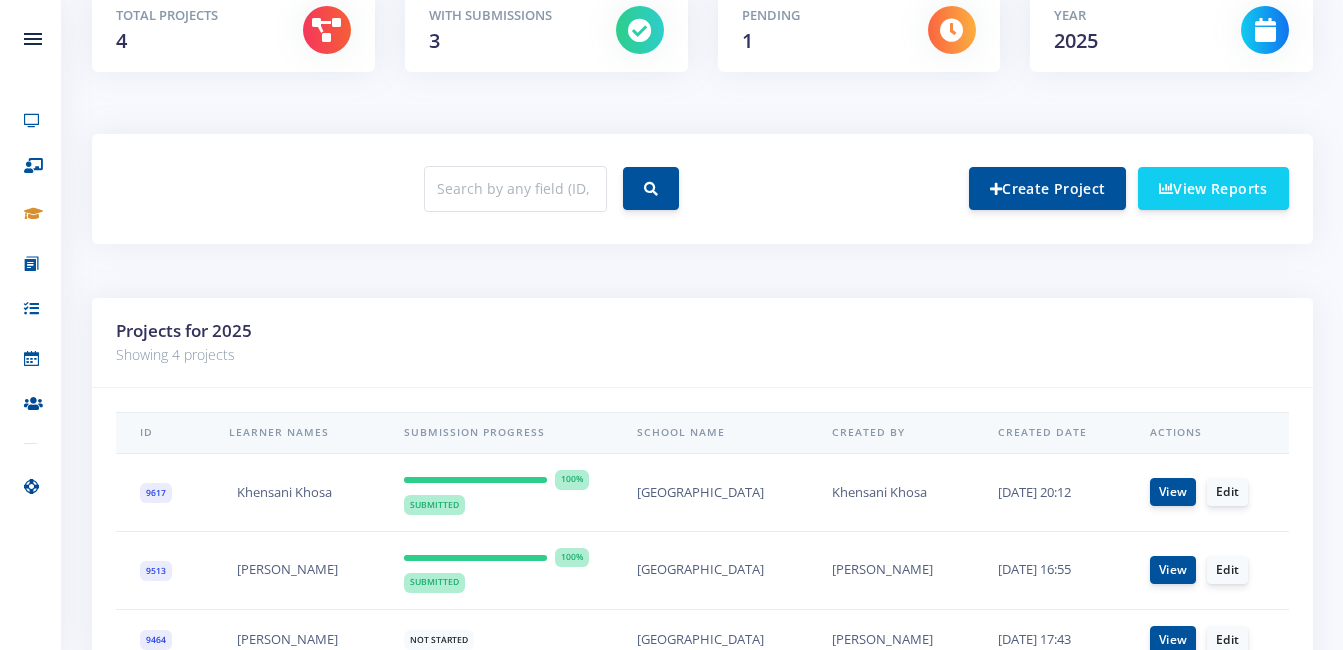 scroll, scrollTop: 600, scrollLeft: 0, axis: vertical 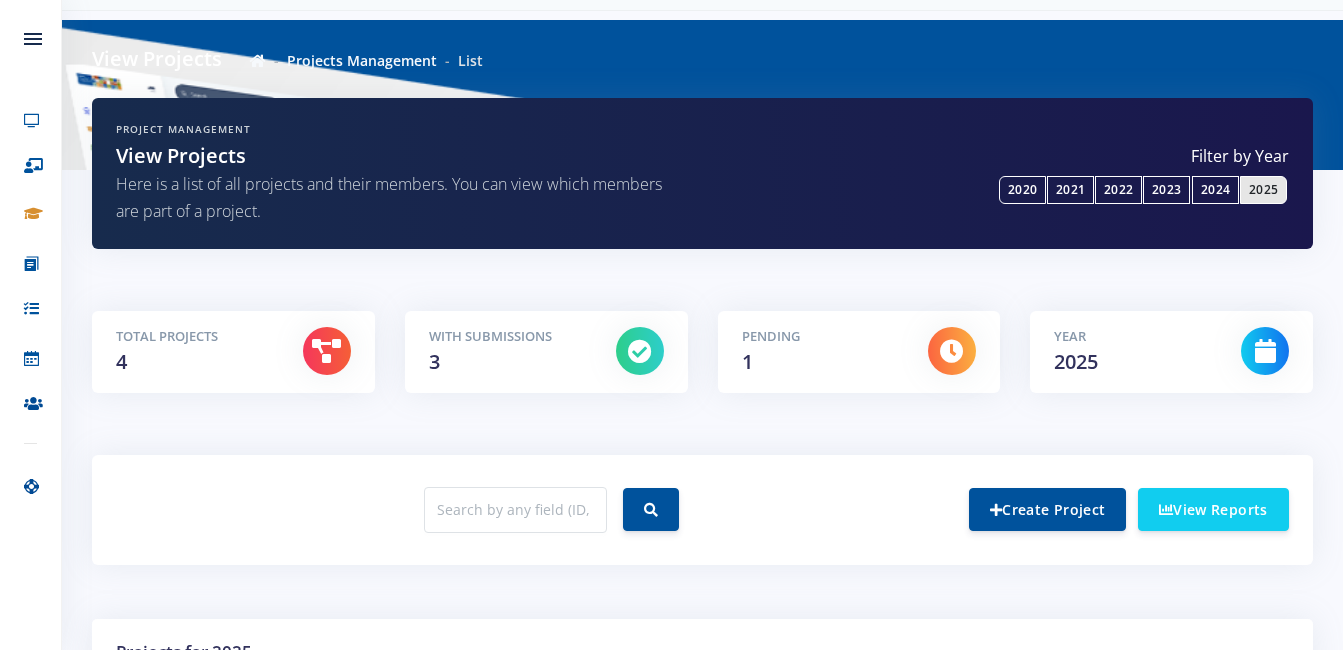 click on "Year
[DATE]" at bounding box center [1132, 352] 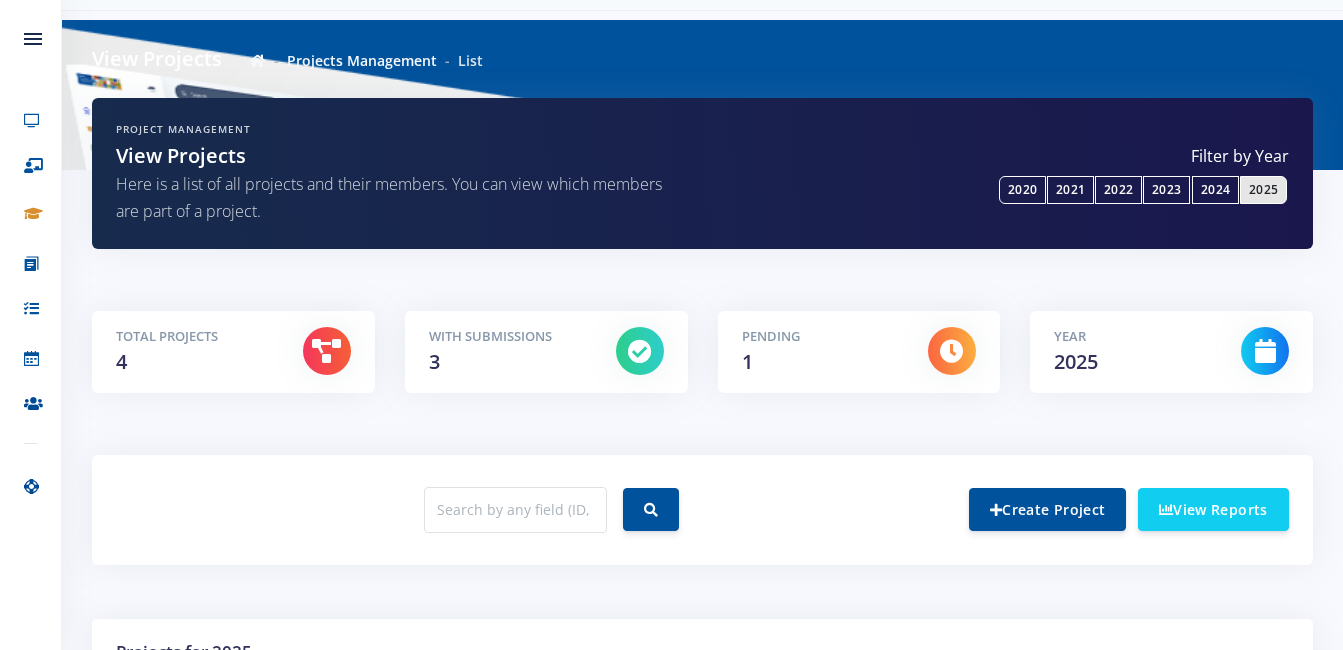 click on "With Submissions" at bounding box center [507, 337] 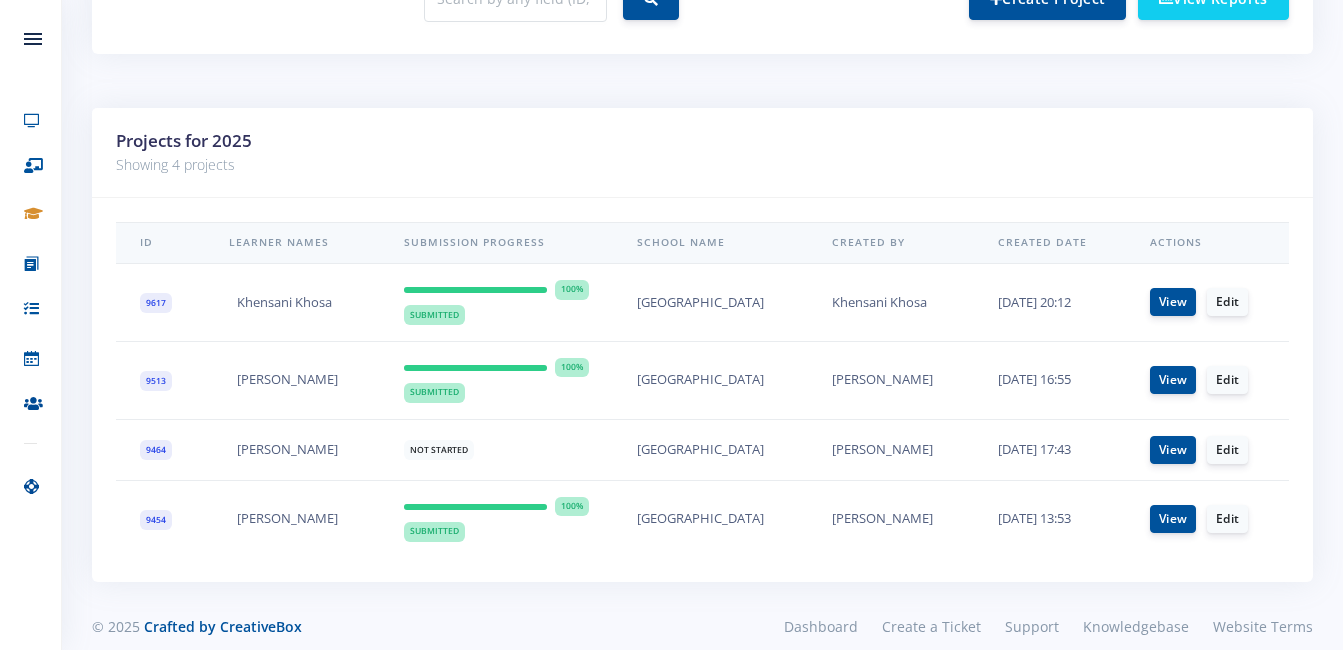 scroll, scrollTop: 598, scrollLeft: 0, axis: vertical 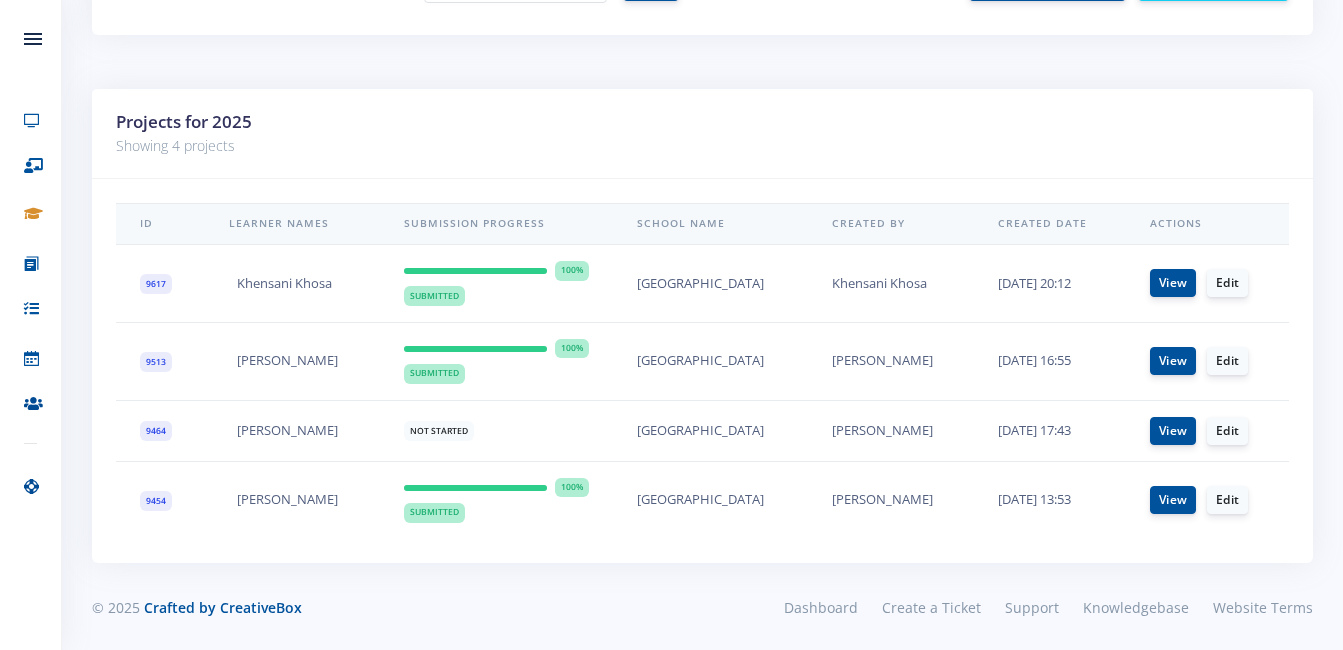 click on "Not Started" at bounding box center (439, 431) 